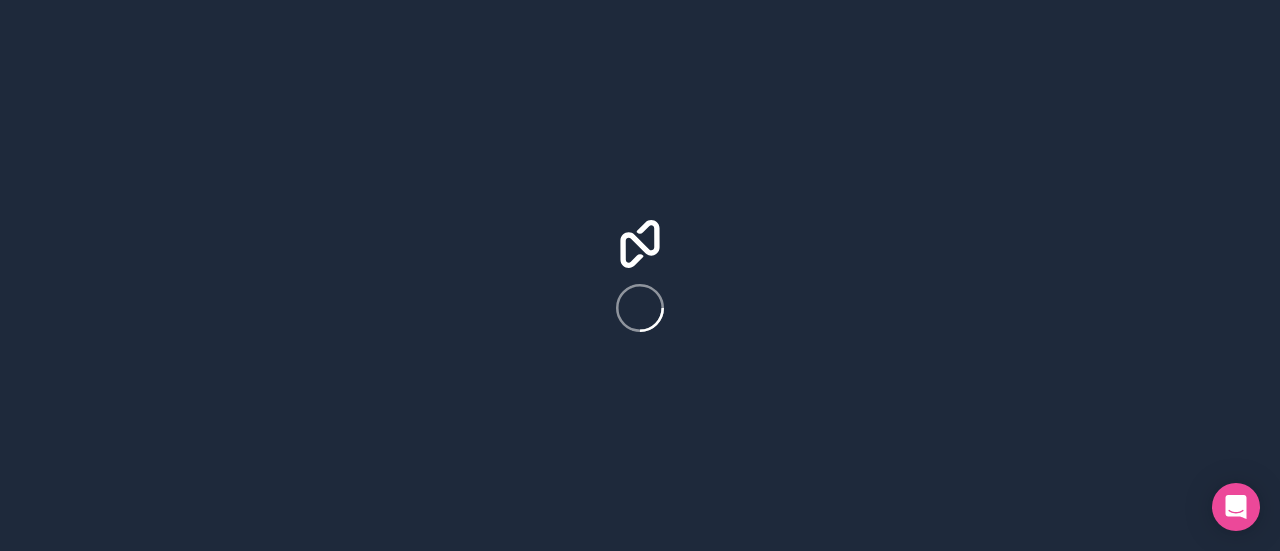scroll, scrollTop: 0, scrollLeft: 0, axis: both 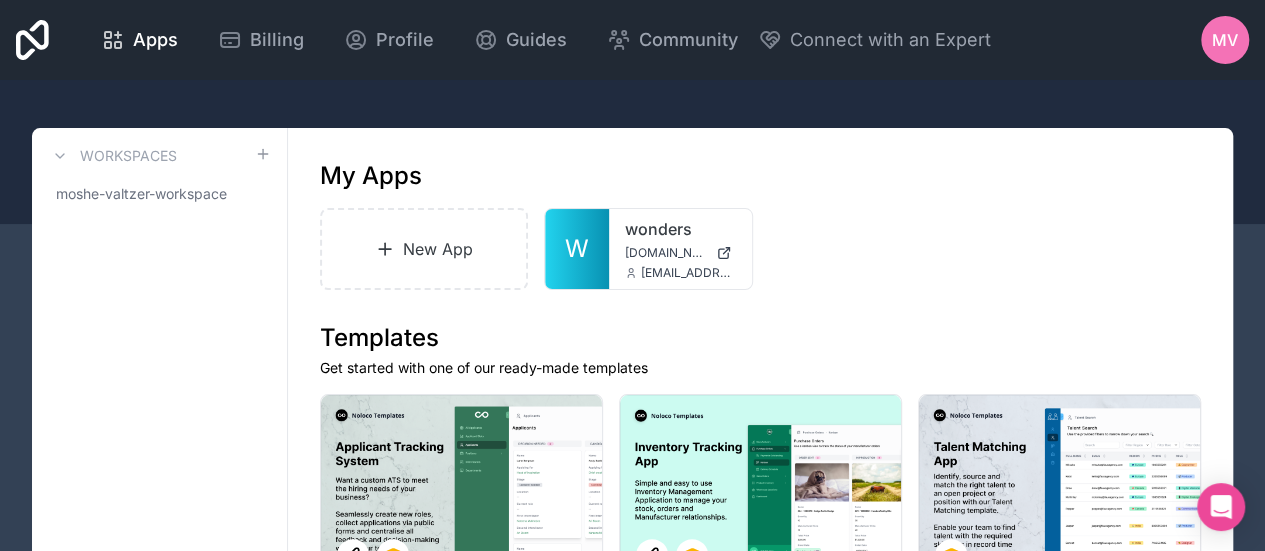 click on "mv" at bounding box center (1225, 40) 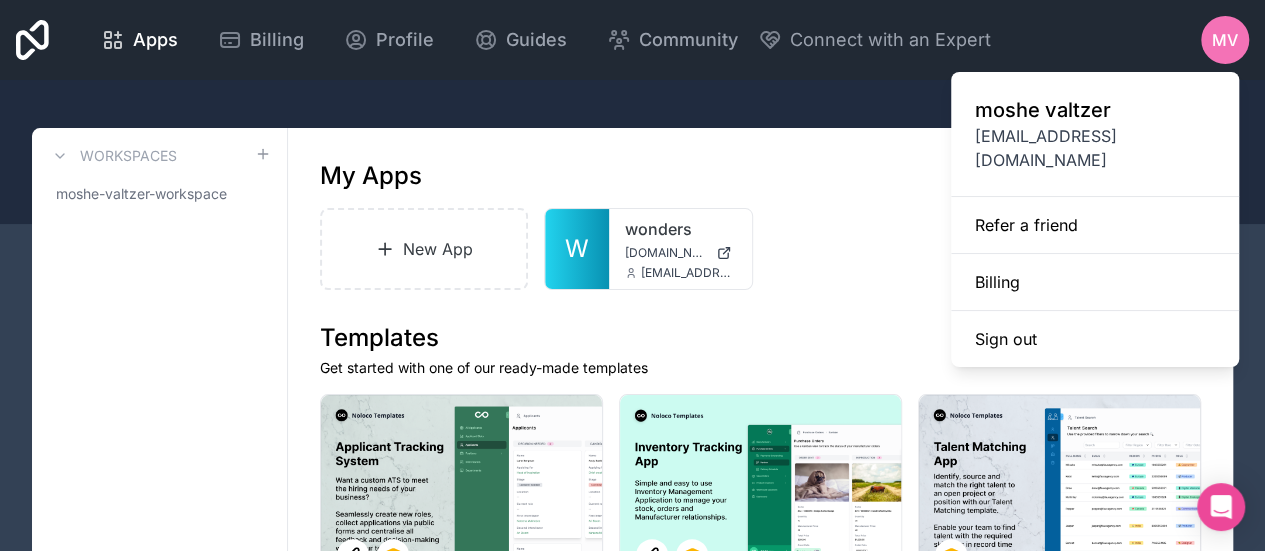 click on "Billing" at bounding box center (1095, 282) 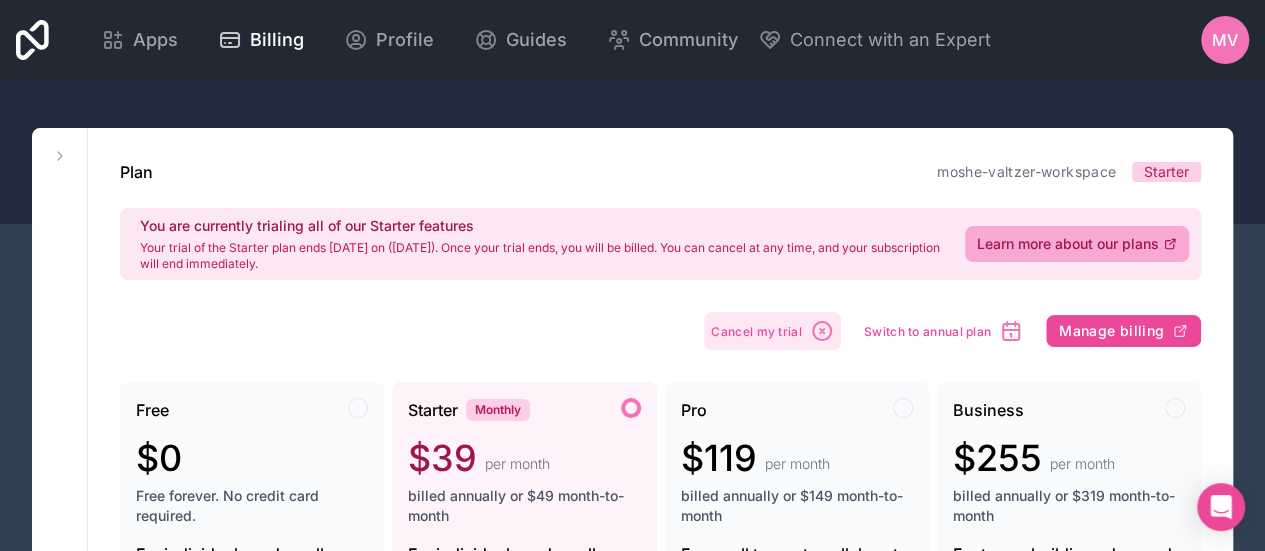 click on "Cancel my trial" at bounding box center (756, 331) 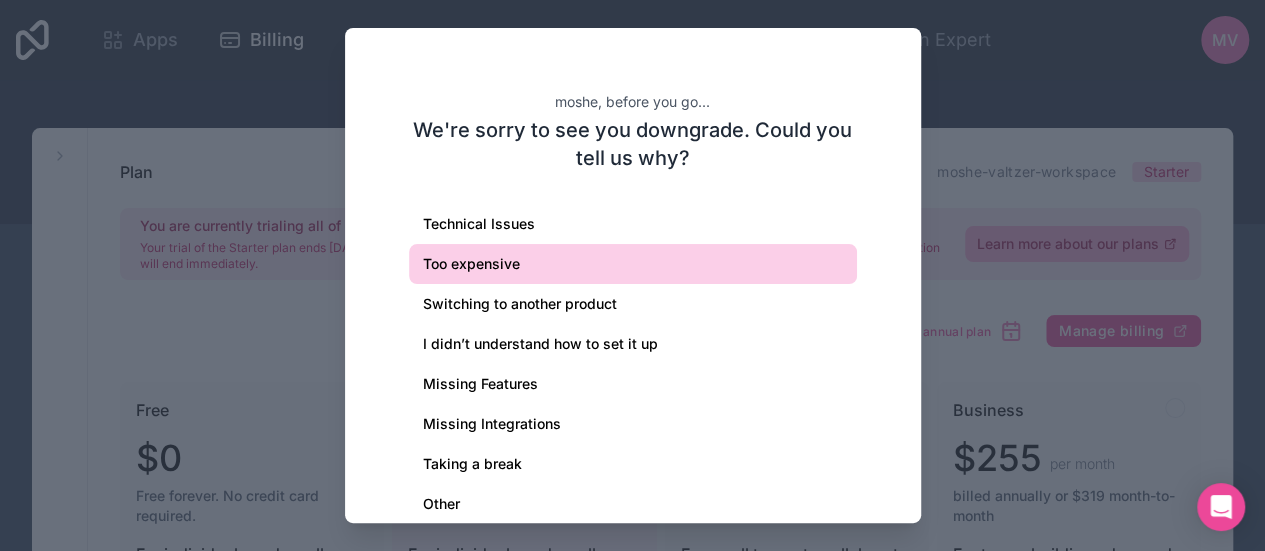 click on "Too expensive" at bounding box center (633, 264) 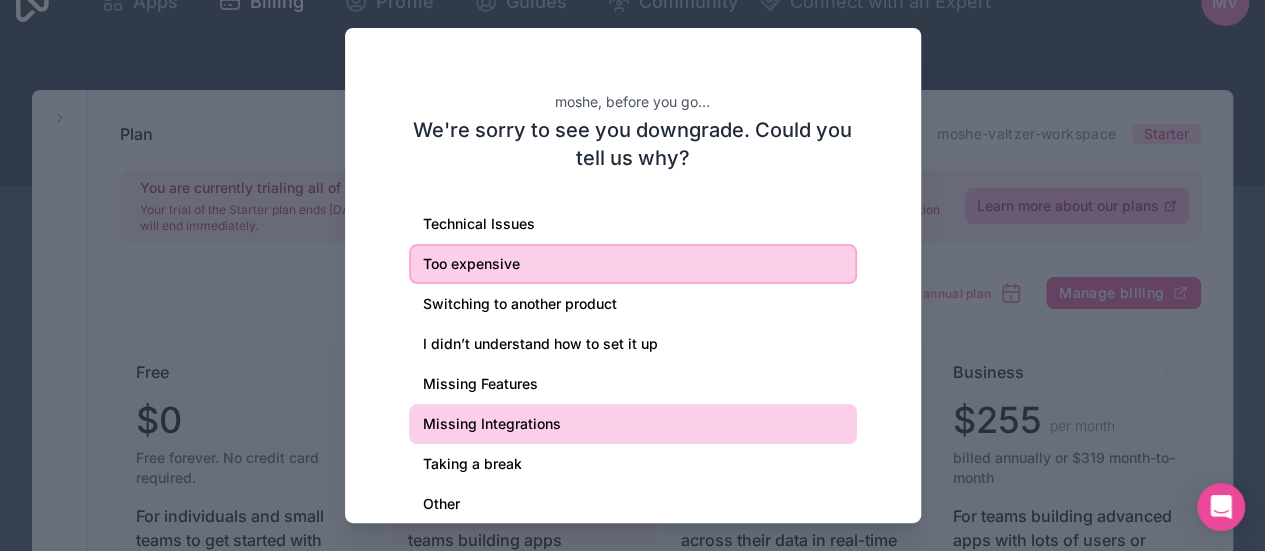 scroll, scrollTop: 0, scrollLeft: 0, axis: both 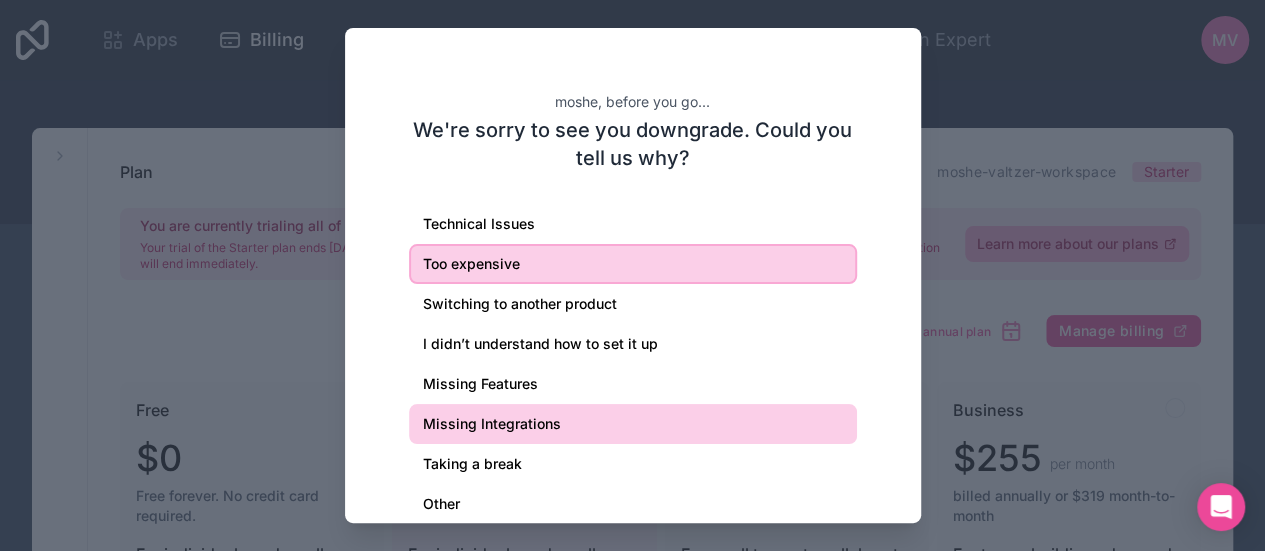 click on "Missing Integrations" at bounding box center [633, 424] 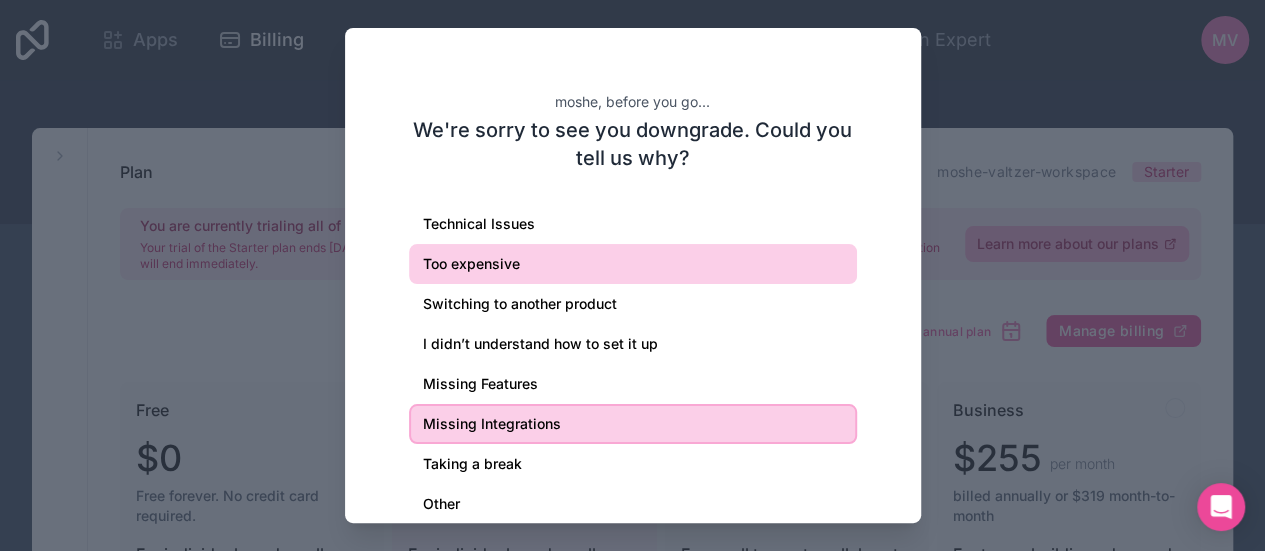 click on "Too expensive" at bounding box center [633, 264] 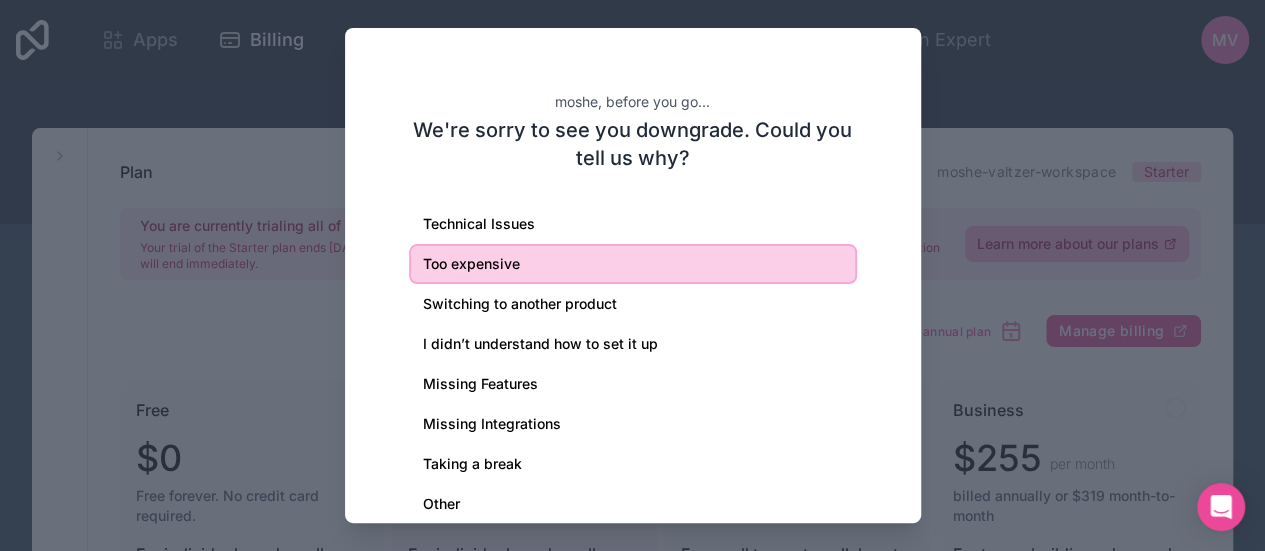 click on "Too expensive" at bounding box center (633, 264) 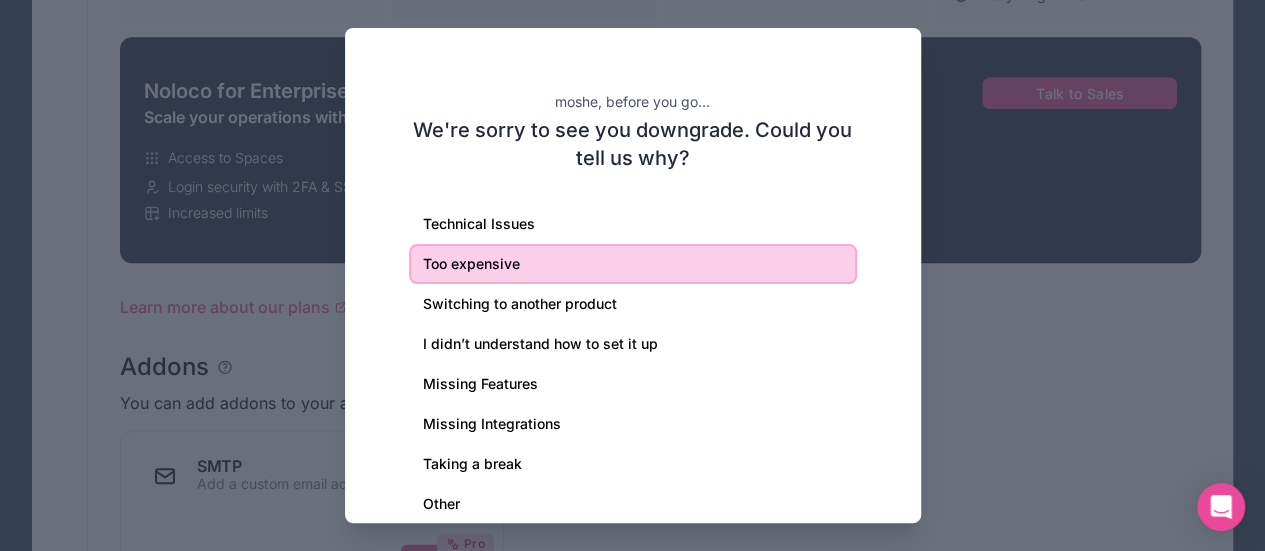 scroll, scrollTop: 0, scrollLeft: 0, axis: both 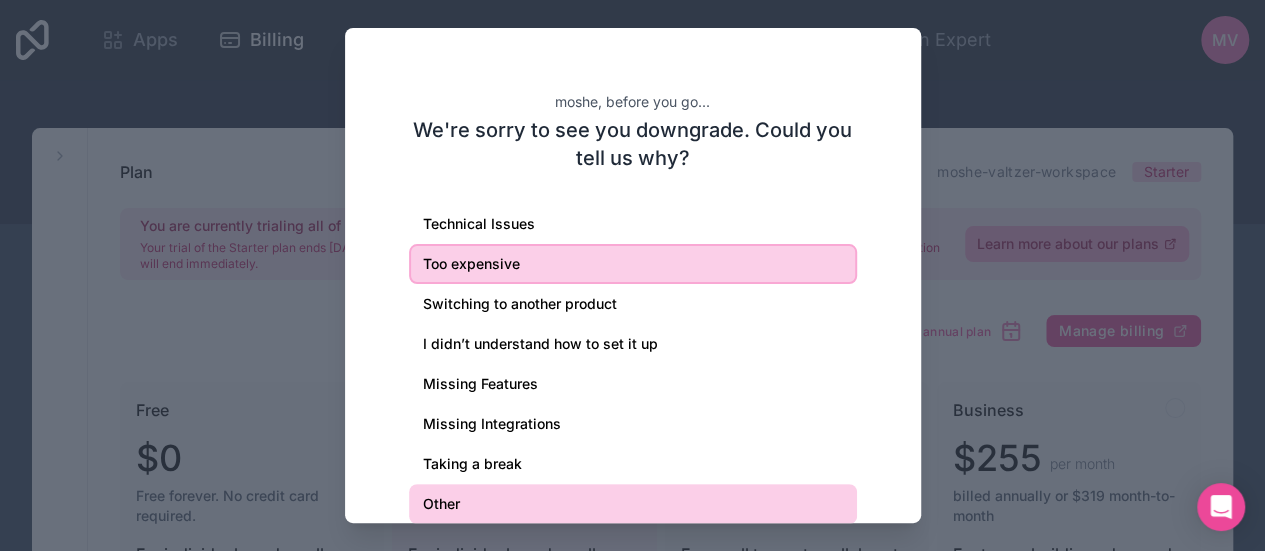 click on "Other" at bounding box center (633, 504) 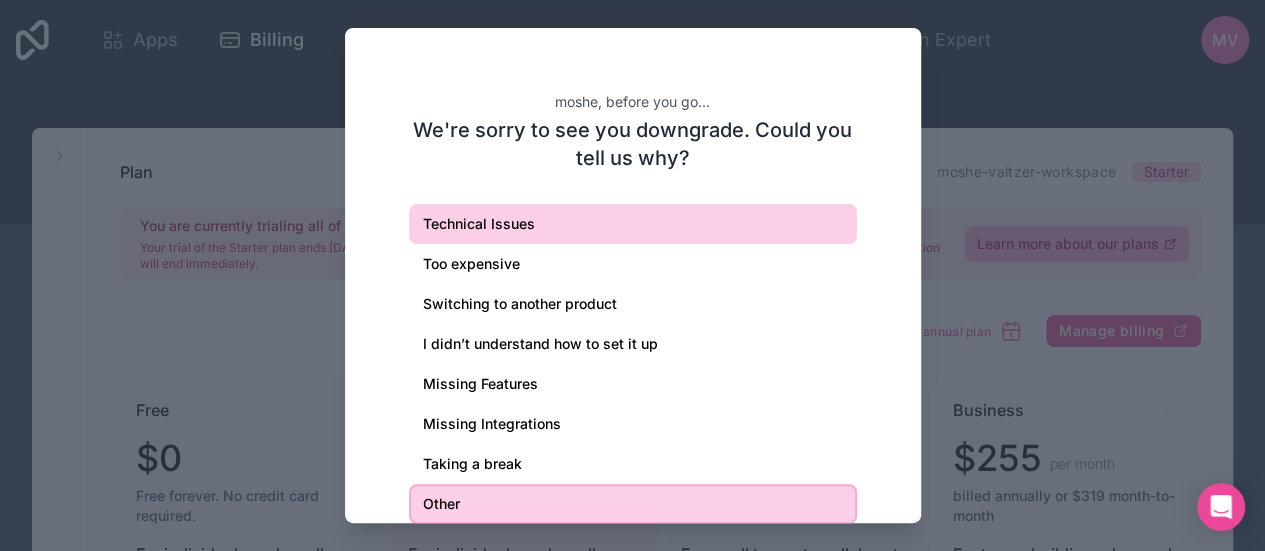 click on "Technical Issues" at bounding box center (633, 224) 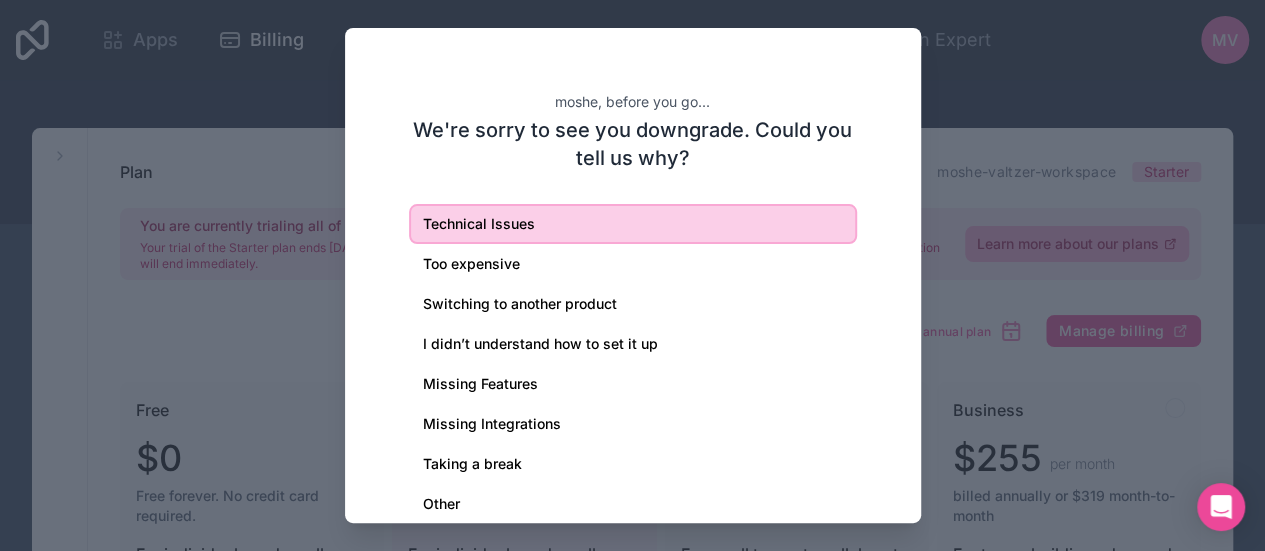 click on "moshe, before you go..." at bounding box center (633, 102) 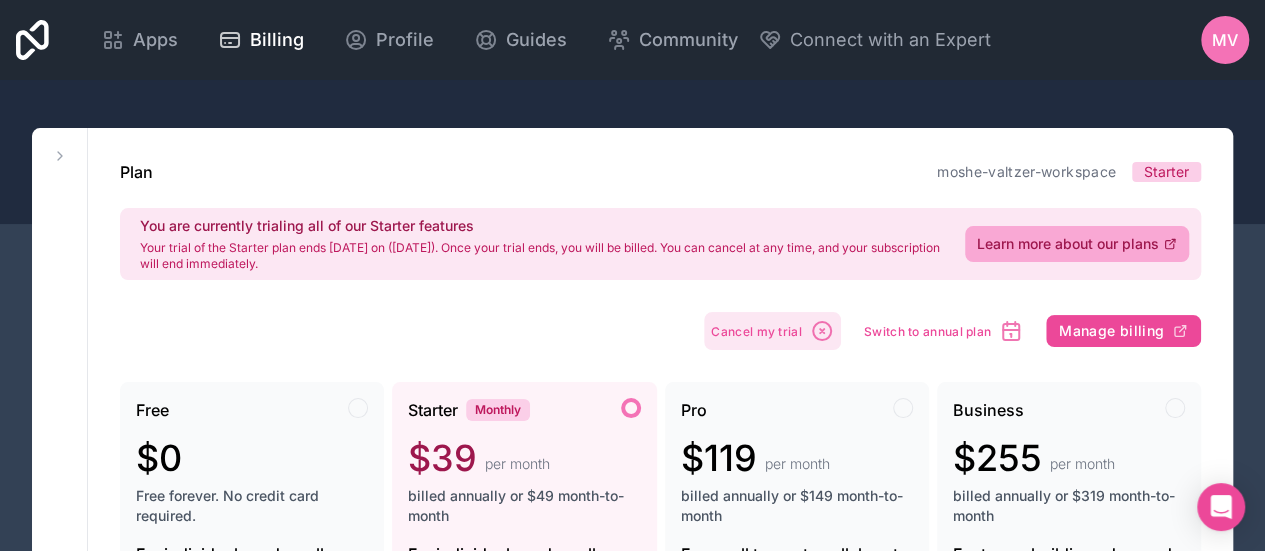 click on "Cancel my trial" at bounding box center [756, 331] 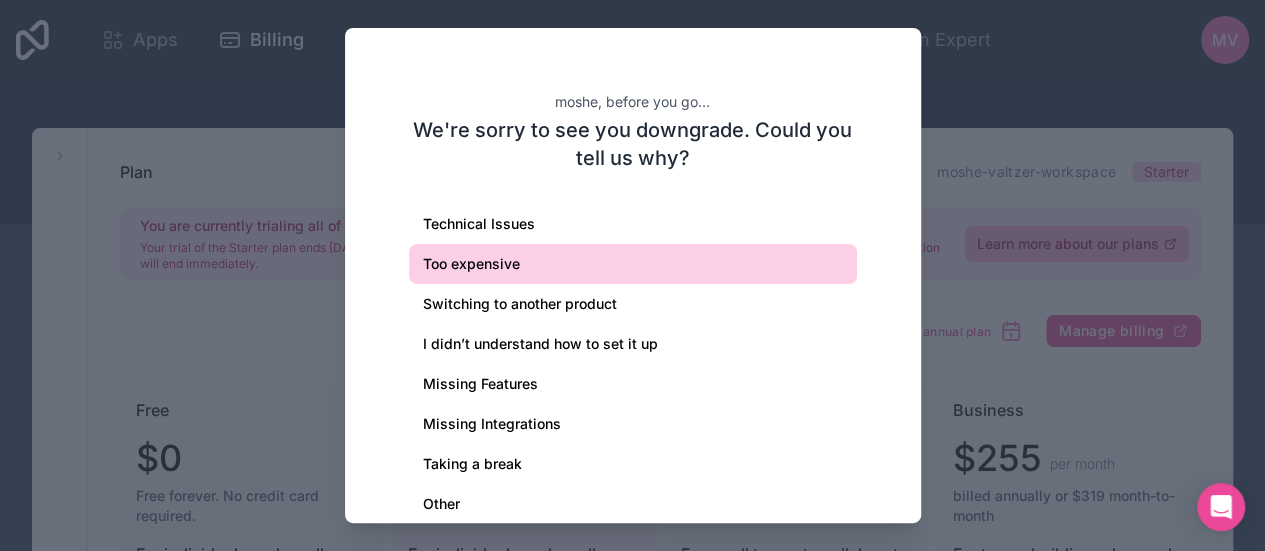 click on "Too expensive" at bounding box center (633, 264) 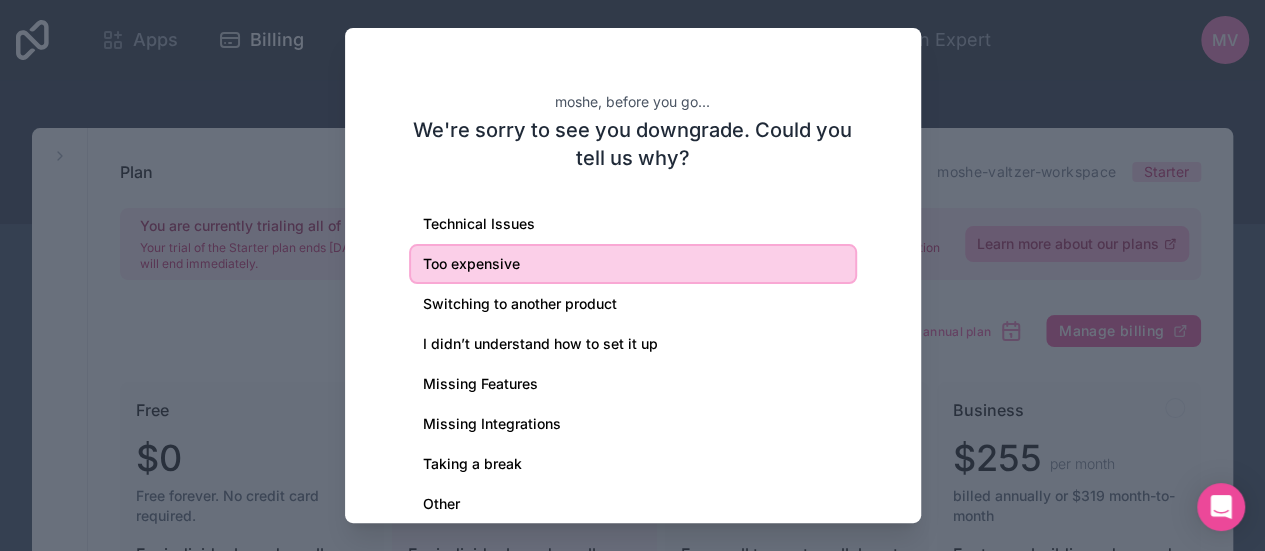 click on "Too expensive" at bounding box center (633, 264) 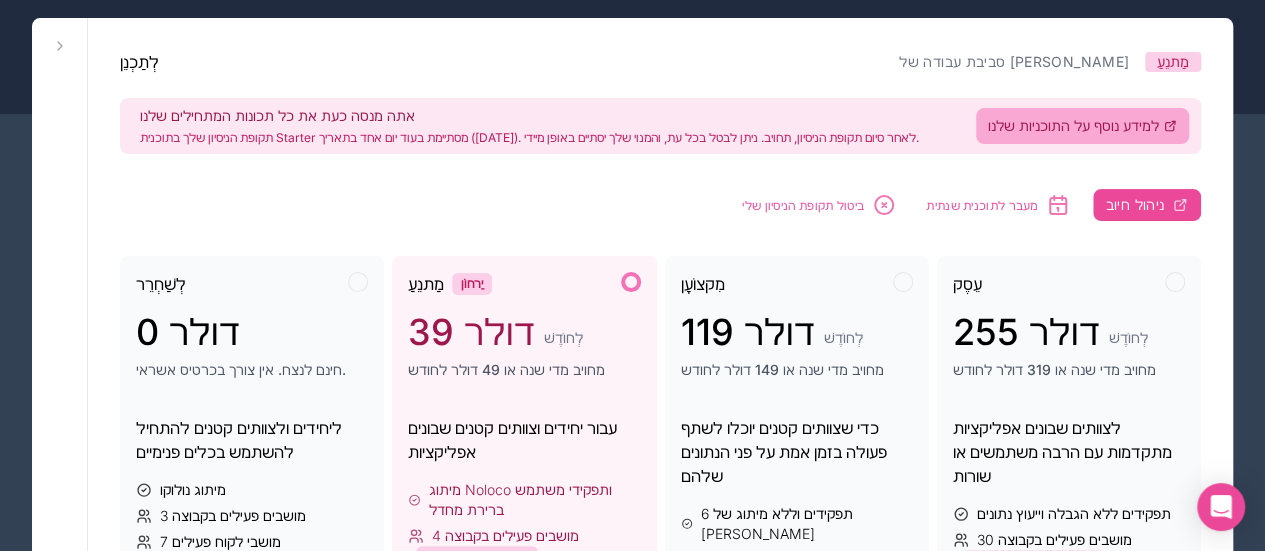 scroll, scrollTop: 99, scrollLeft: 0, axis: vertical 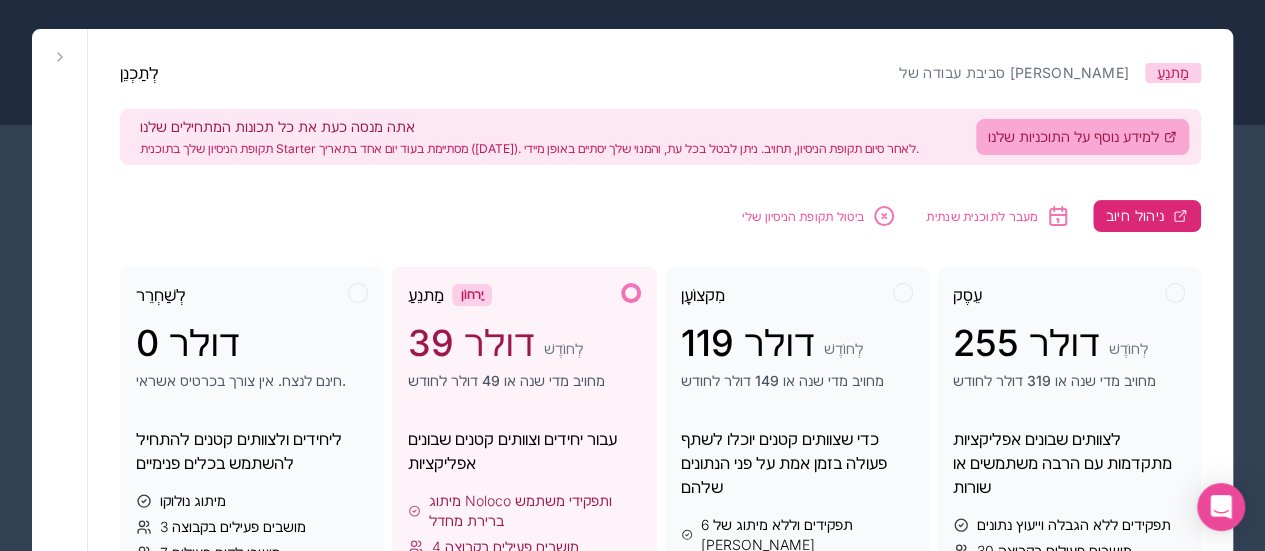 click on "ניהול חיוב" at bounding box center [1135, 215] 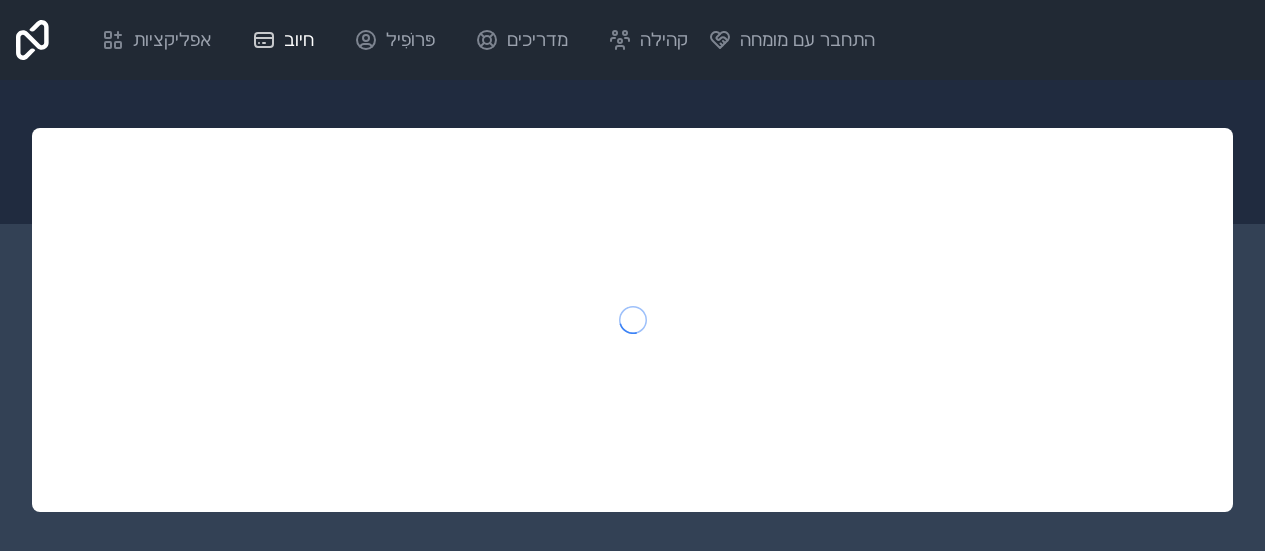 scroll, scrollTop: 0, scrollLeft: 0, axis: both 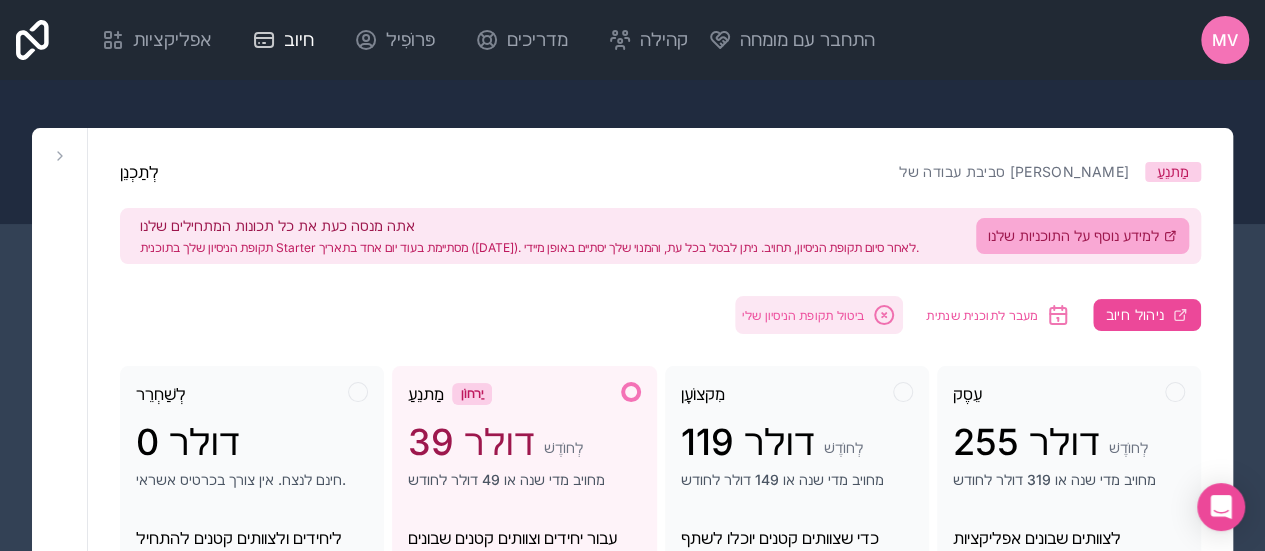 click on "ביטול תקופת הניסיון שלי" at bounding box center [819, 315] 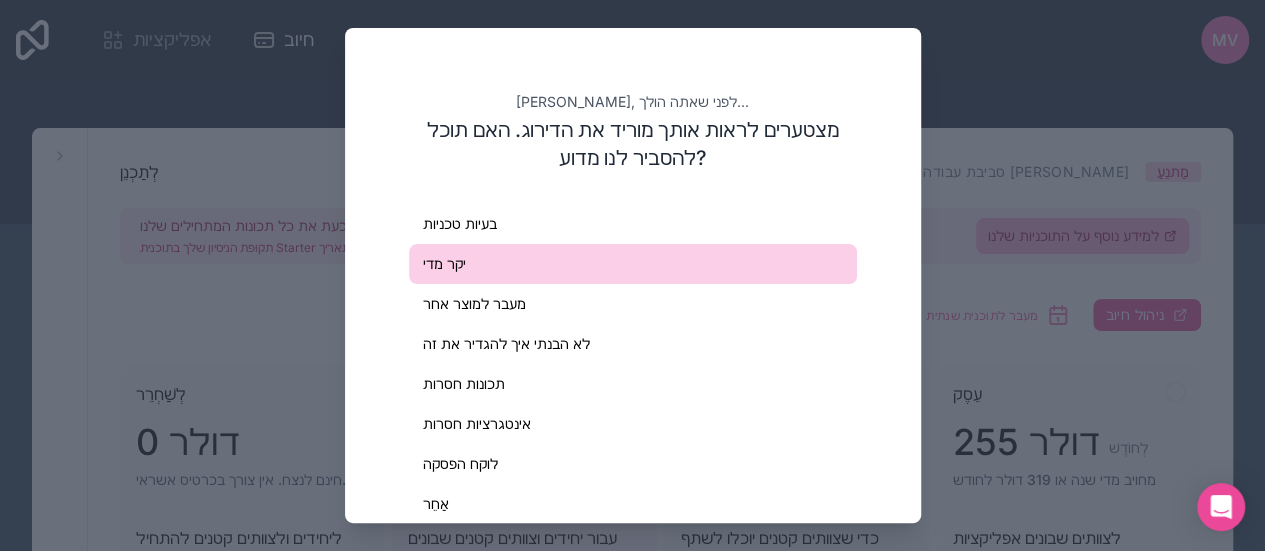 click on "יקר מדי" at bounding box center (633, 264) 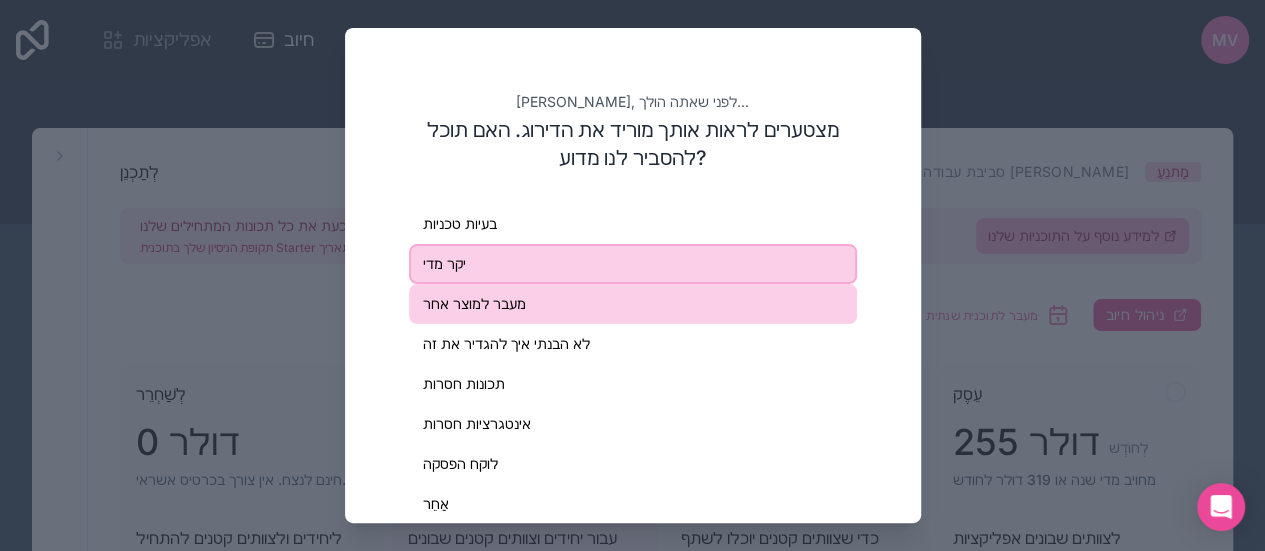 click on "מעבר למוצר אחר" at bounding box center [633, 304] 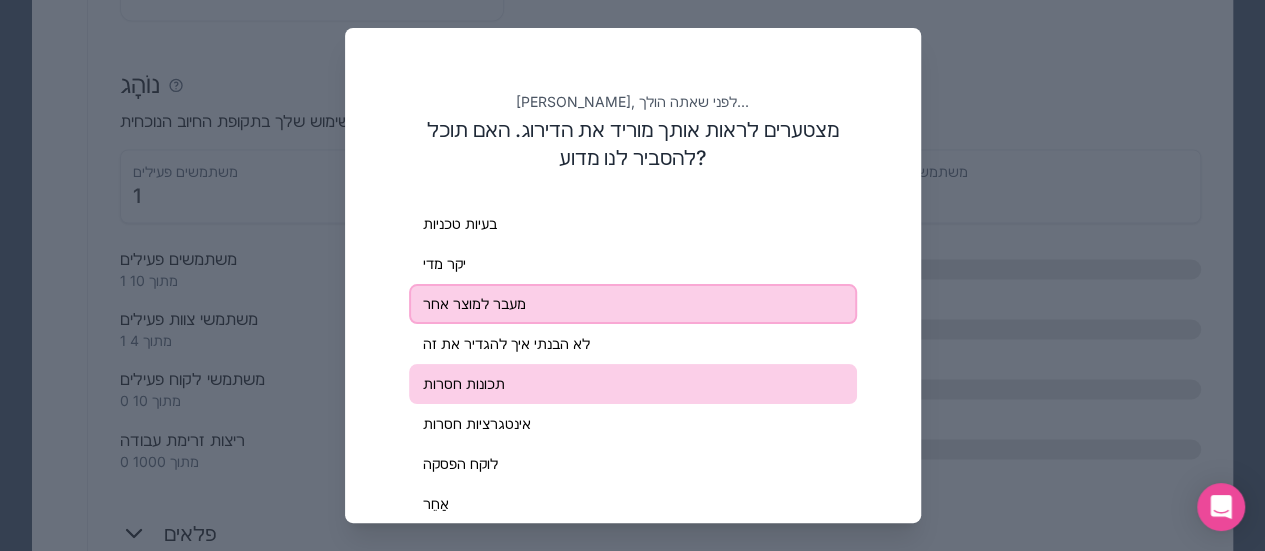 scroll, scrollTop: 1466, scrollLeft: 0, axis: vertical 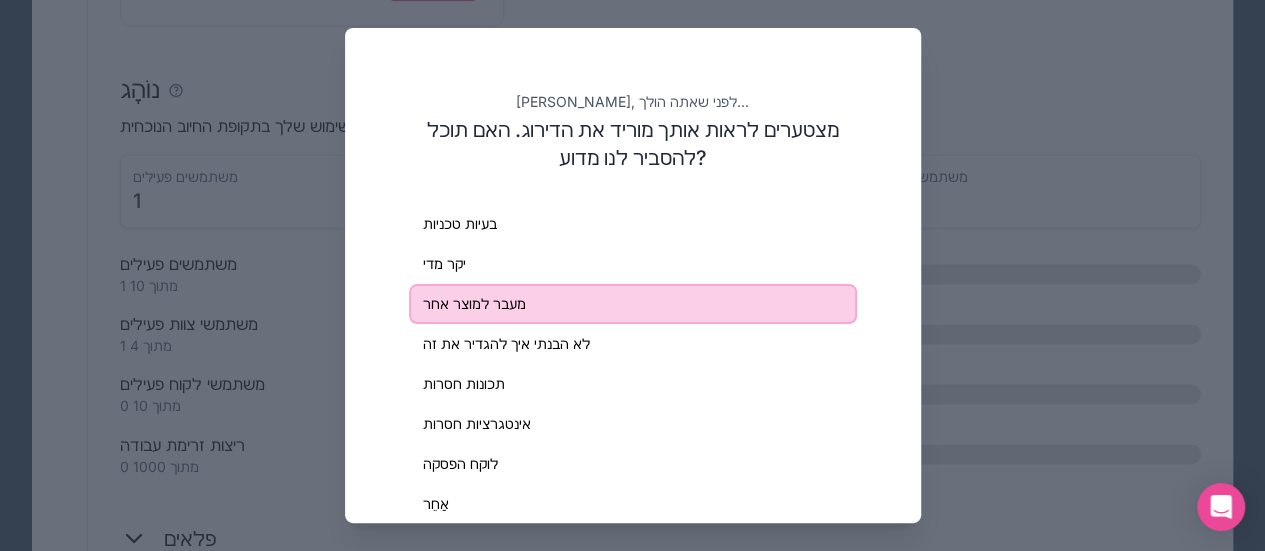 click at bounding box center [632, 275] 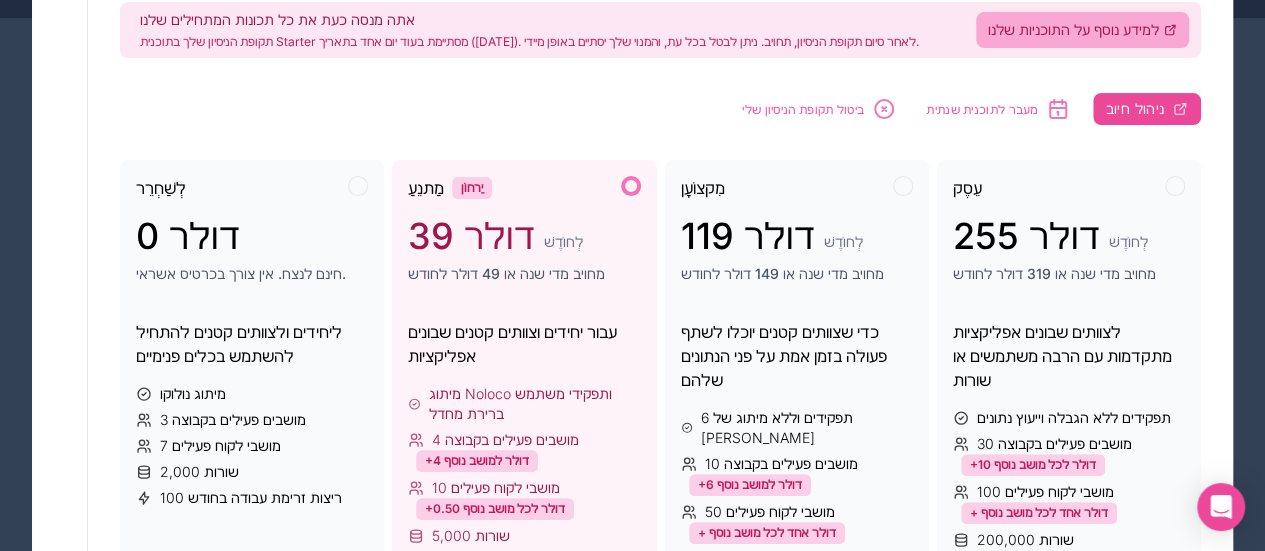 scroll, scrollTop: 151, scrollLeft: 0, axis: vertical 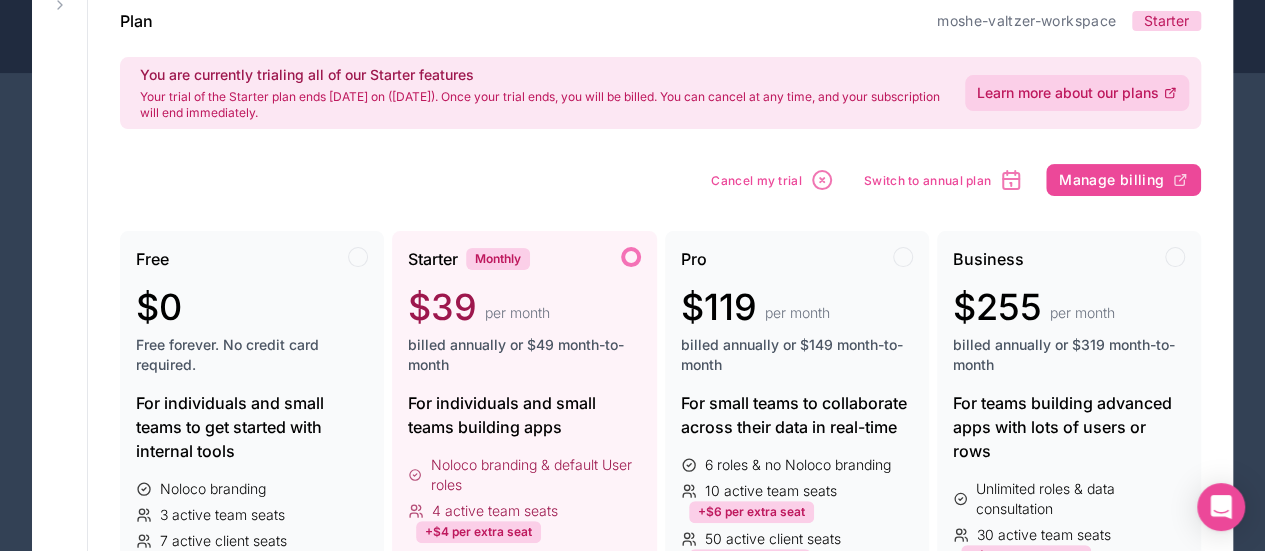 click on "Learn more about our plans" at bounding box center (1068, 93) 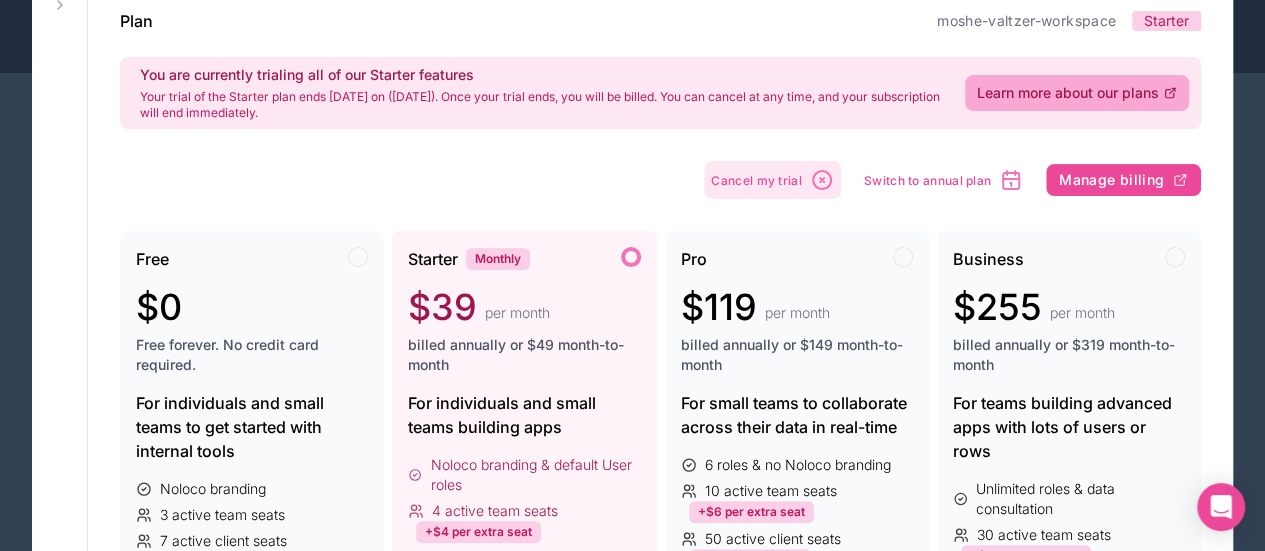 click on "Cancel my trial" at bounding box center [756, 180] 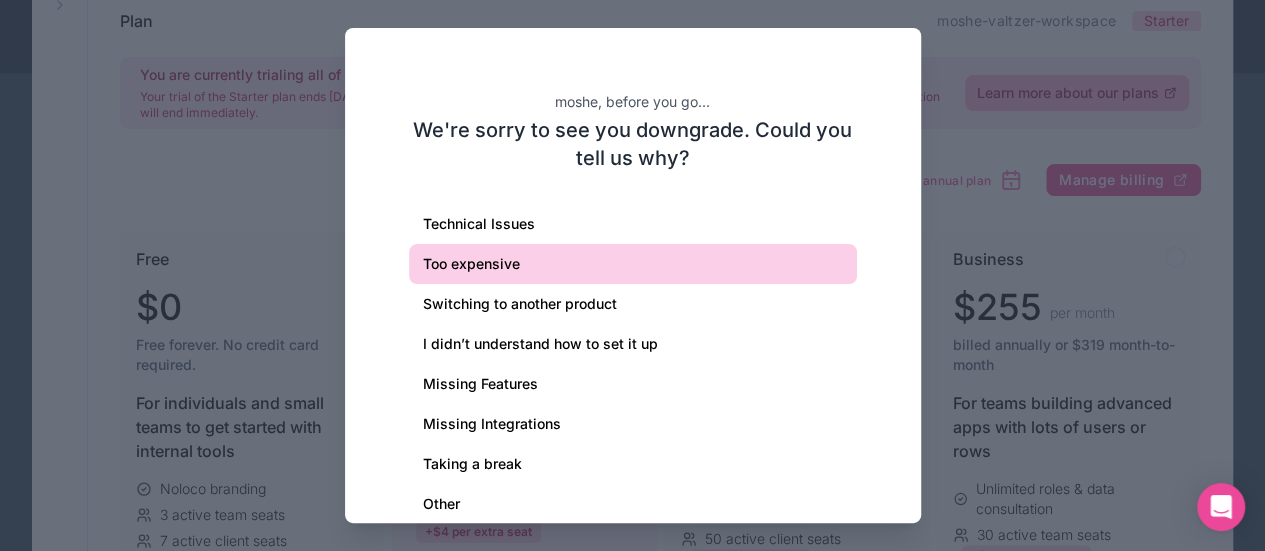 click on "Too expensive" at bounding box center [633, 264] 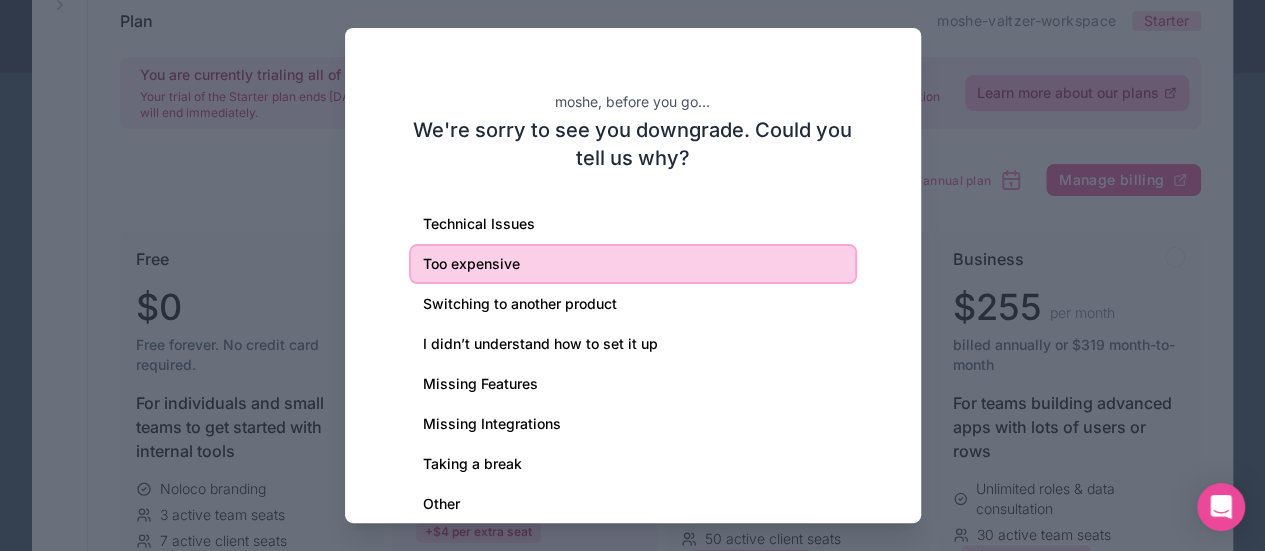 click on "Too expensive" at bounding box center [633, 264] 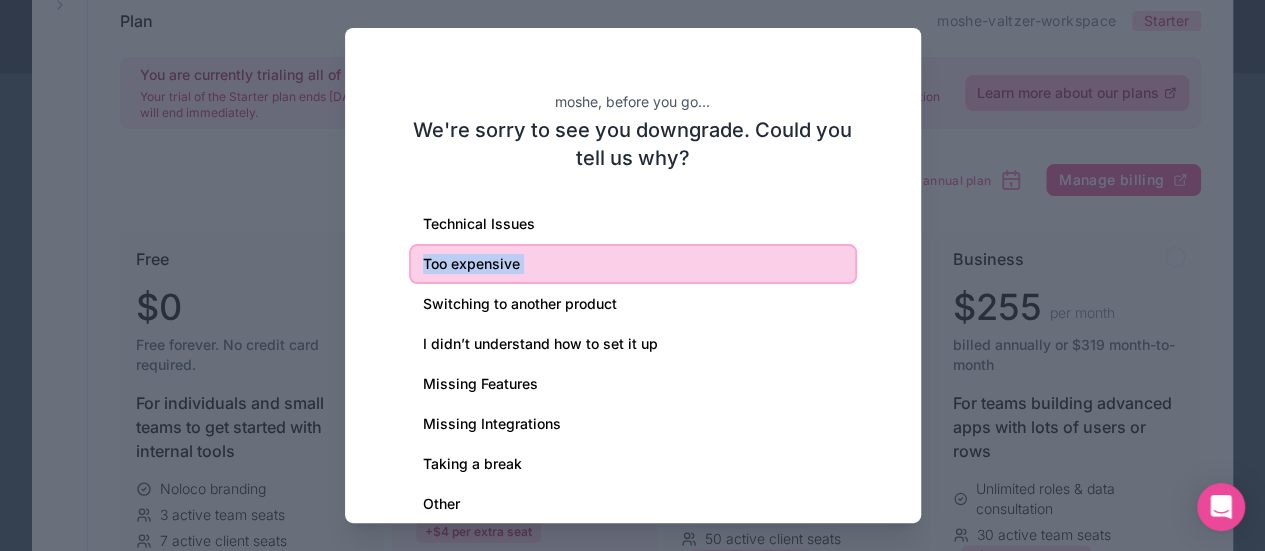 click on "Too expensive" at bounding box center [633, 264] 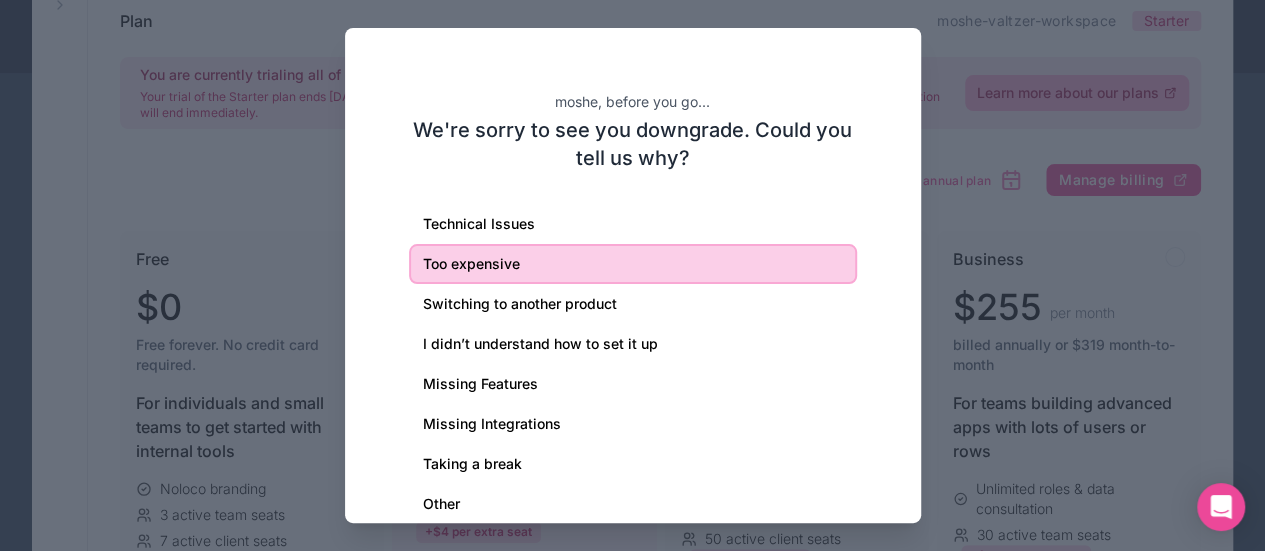 click at bounding box center (632, 275) 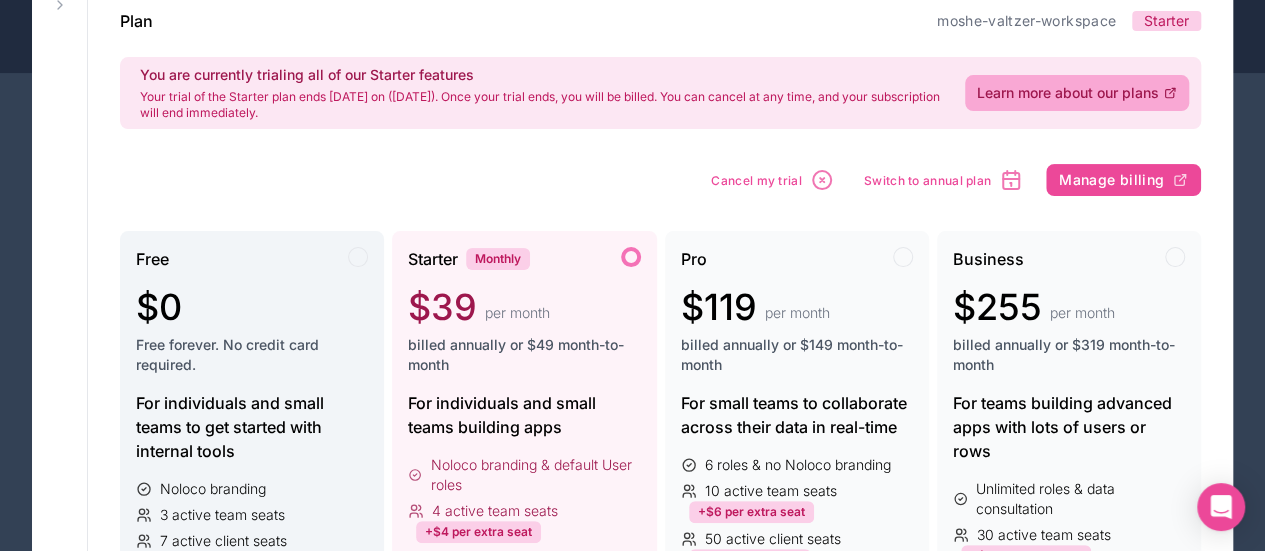 click on "Free forever. No credit card required." at bounding box center [252, 355] 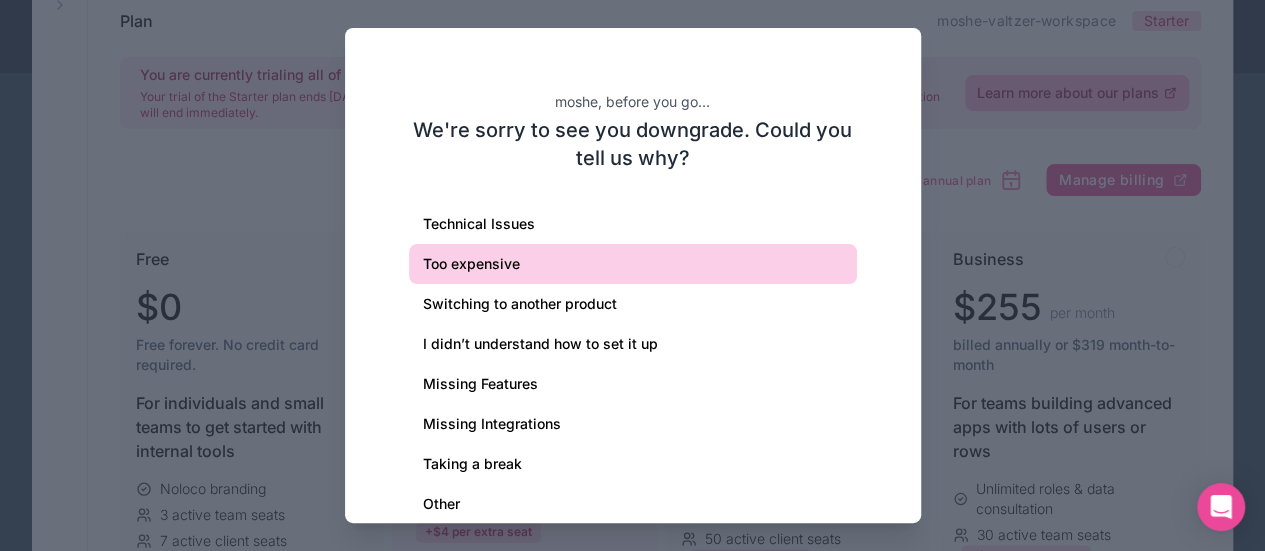 click on "Too expensive" at bounding box center [633, 264] 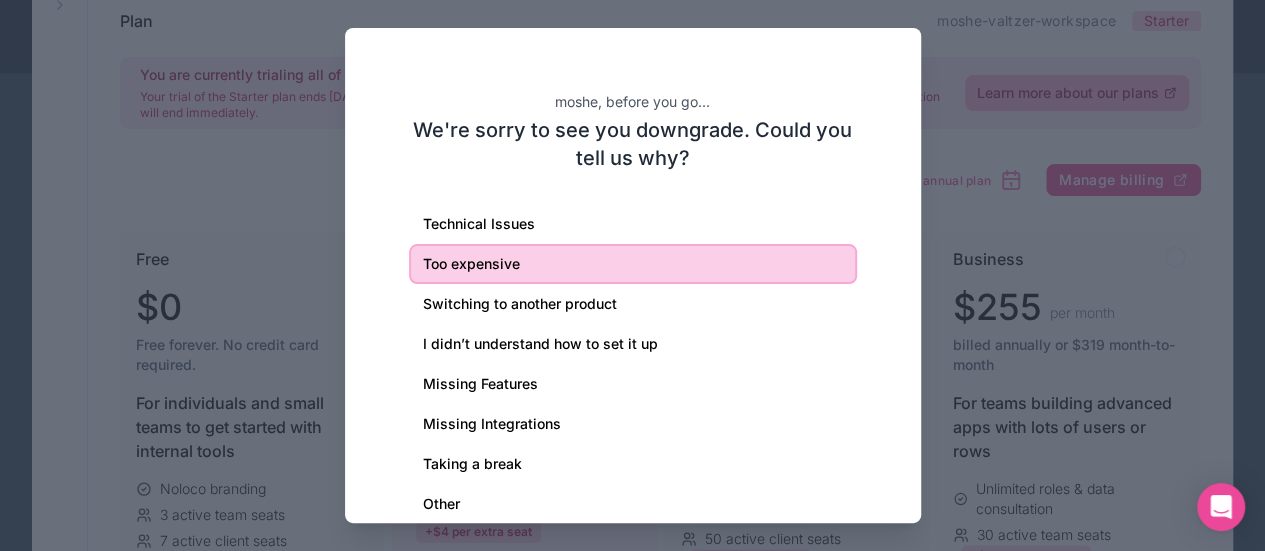 click at bounding box center (632, 275) 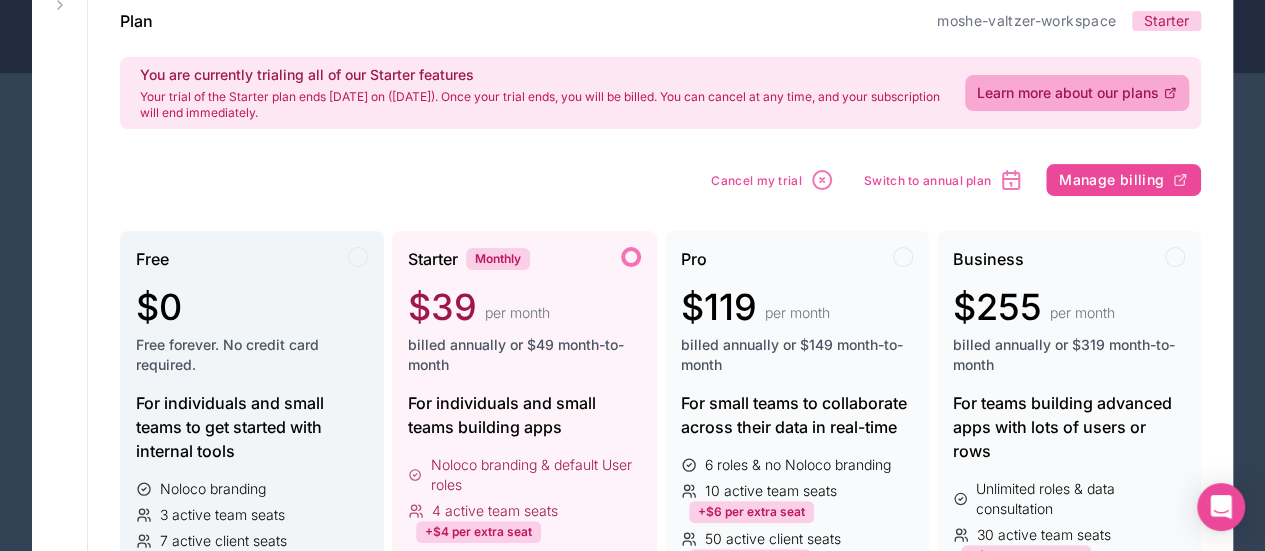 click on "Free" at bounding box center [252, 259] 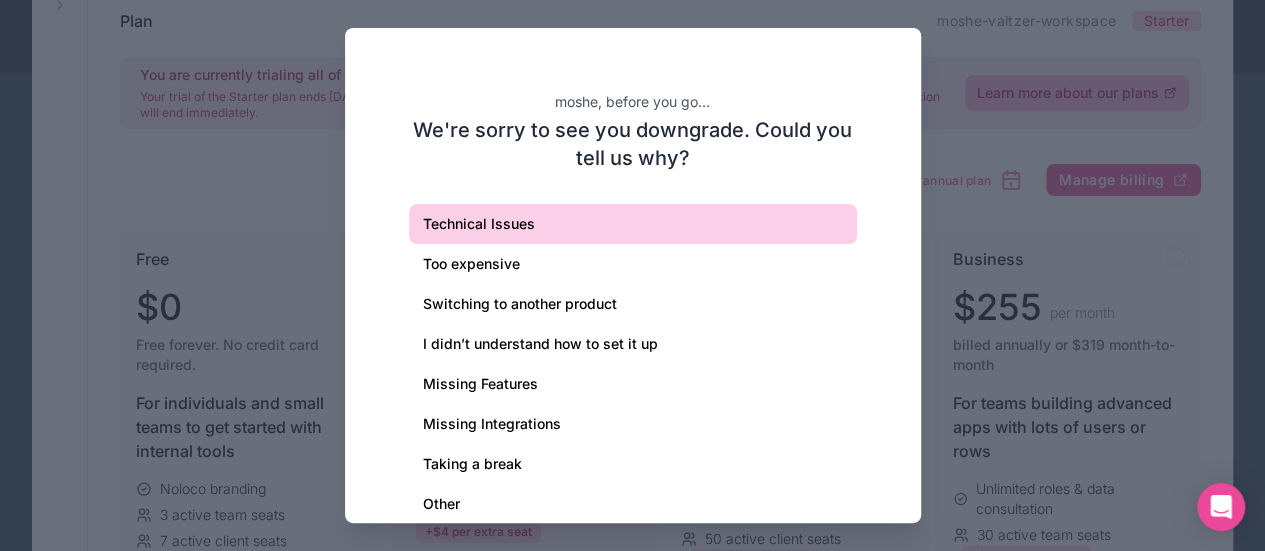 click on "Technical Issues" at bounding box center (633, 224) 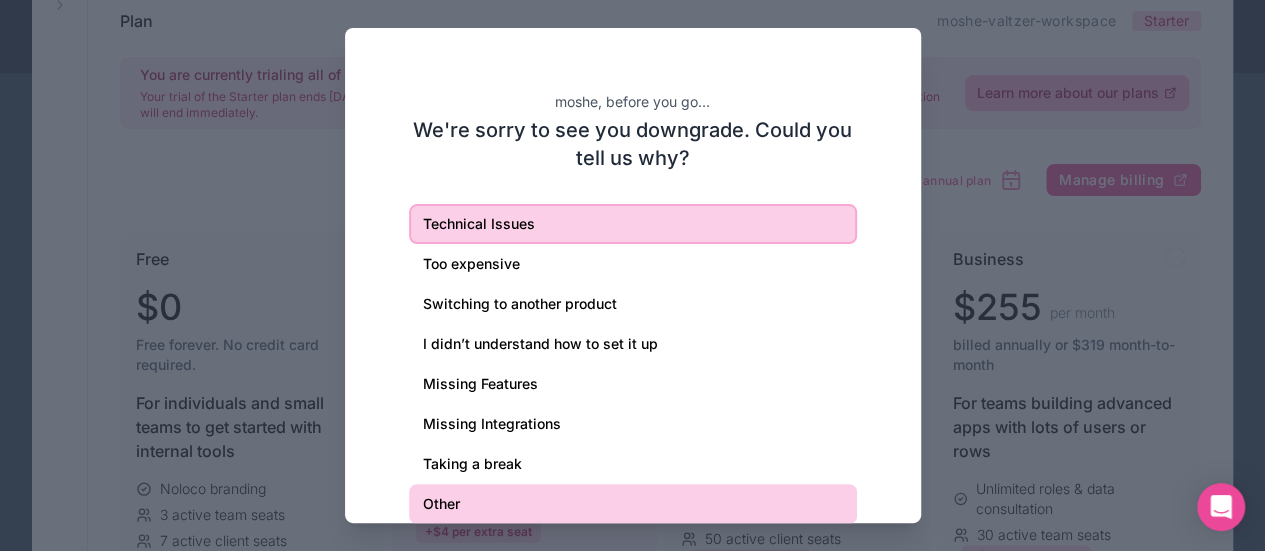 click on "Other" at bounding box center (633, 504) 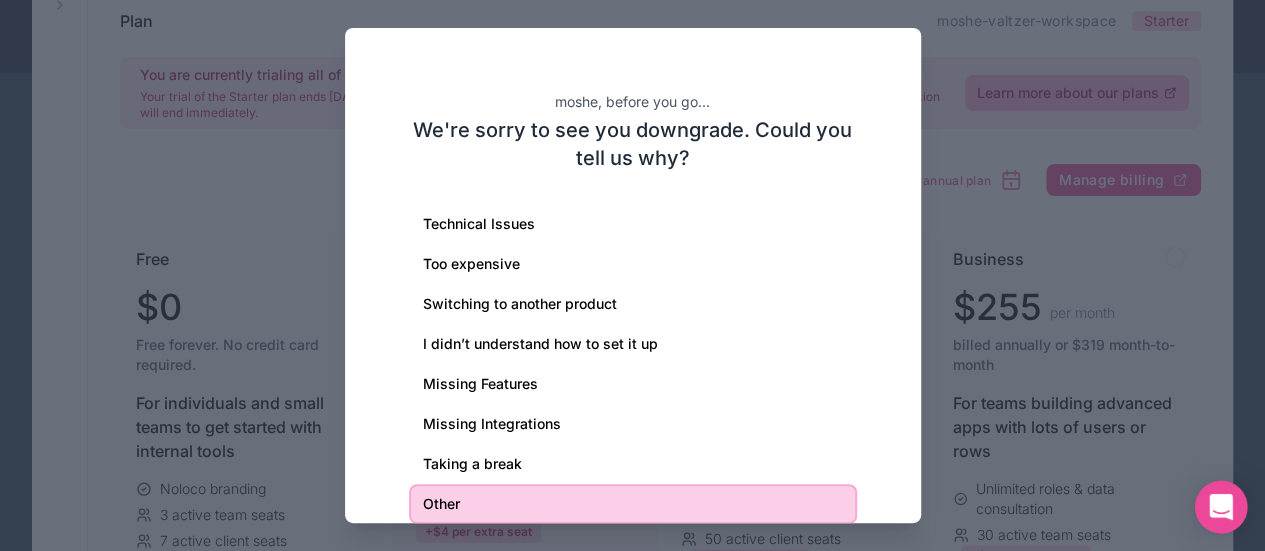 click at bounding box center [1221, 507] 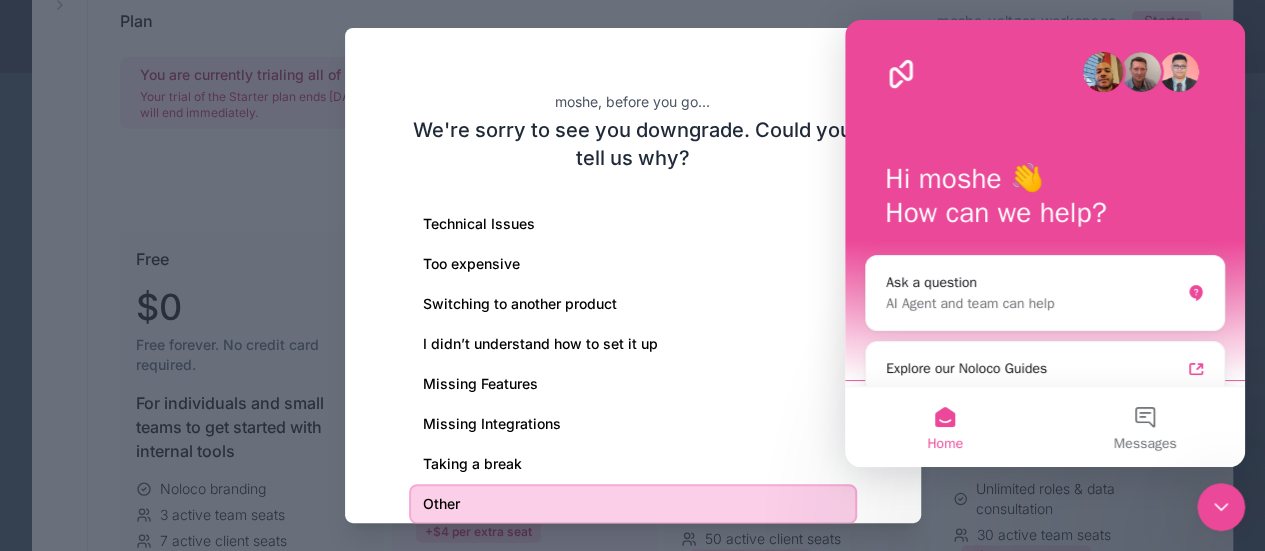 scroll, scrollTop: 0, scrollLeft: 0, axis: both 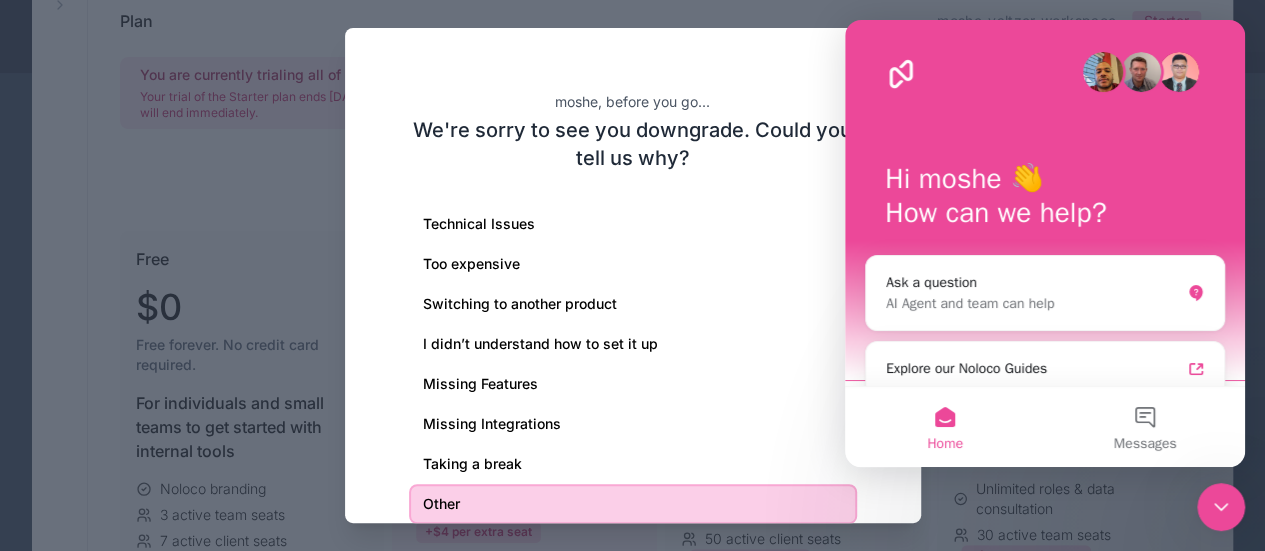 click on "Home" at bounding box center (945, 427) 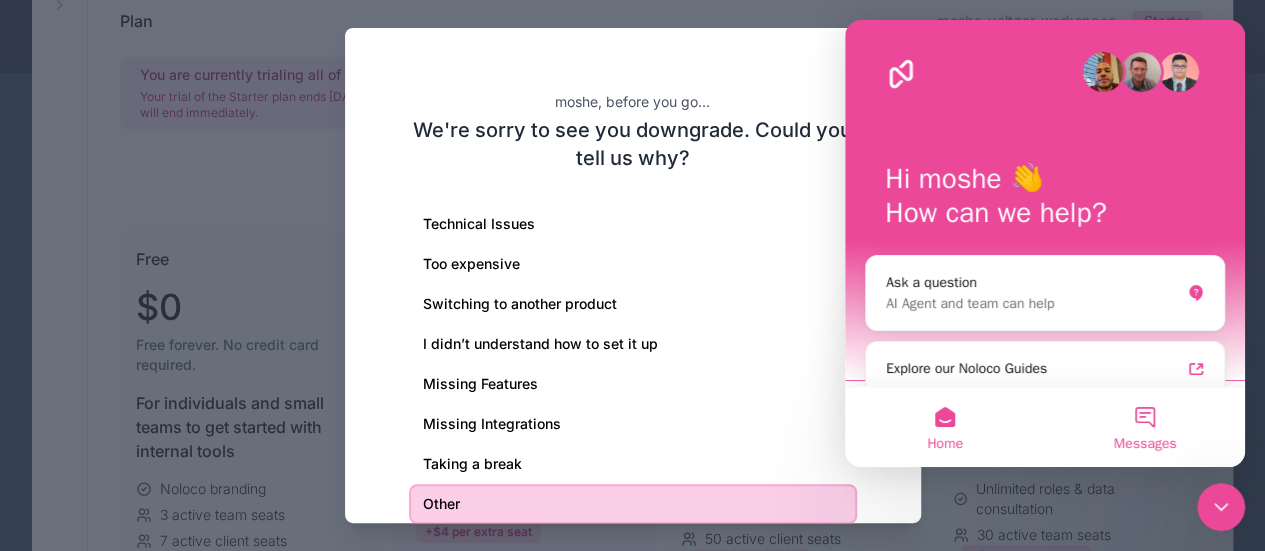 click on "Messages" at bounding box center [1145, 427] 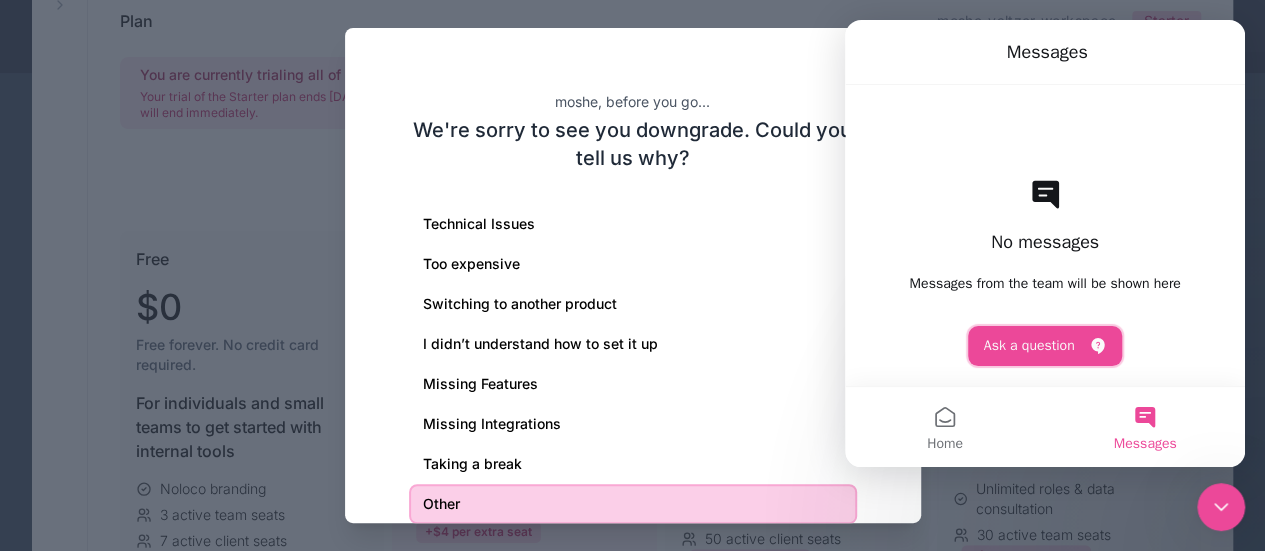 click on "Ask a question" at bounding box center (1045, 346) 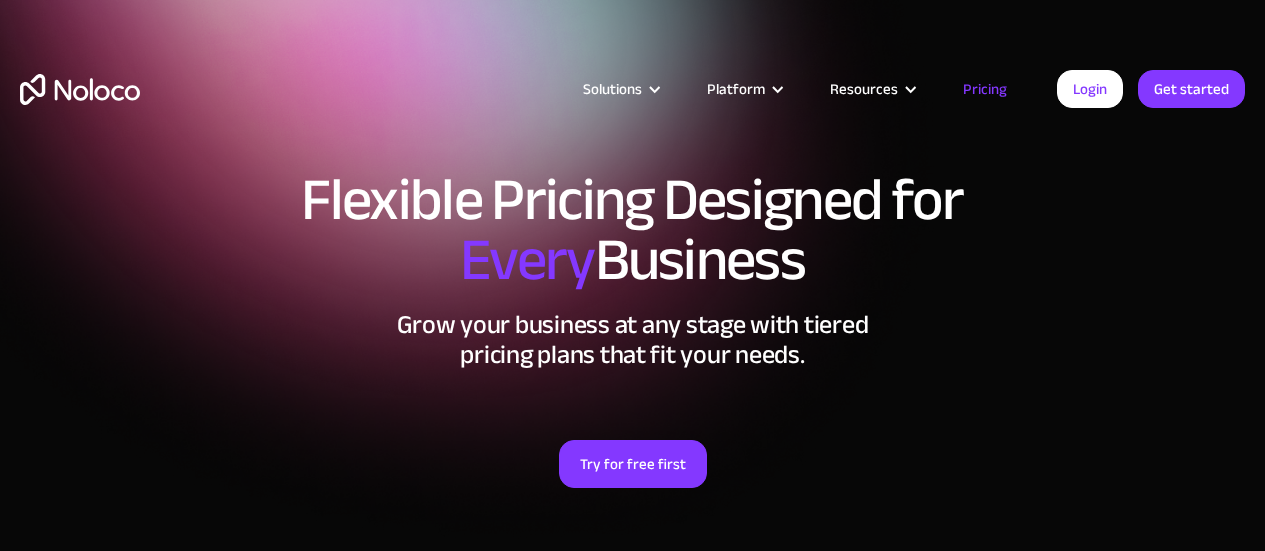 scroll, scrollTop: 0, scrollLeft: 0, axis: both 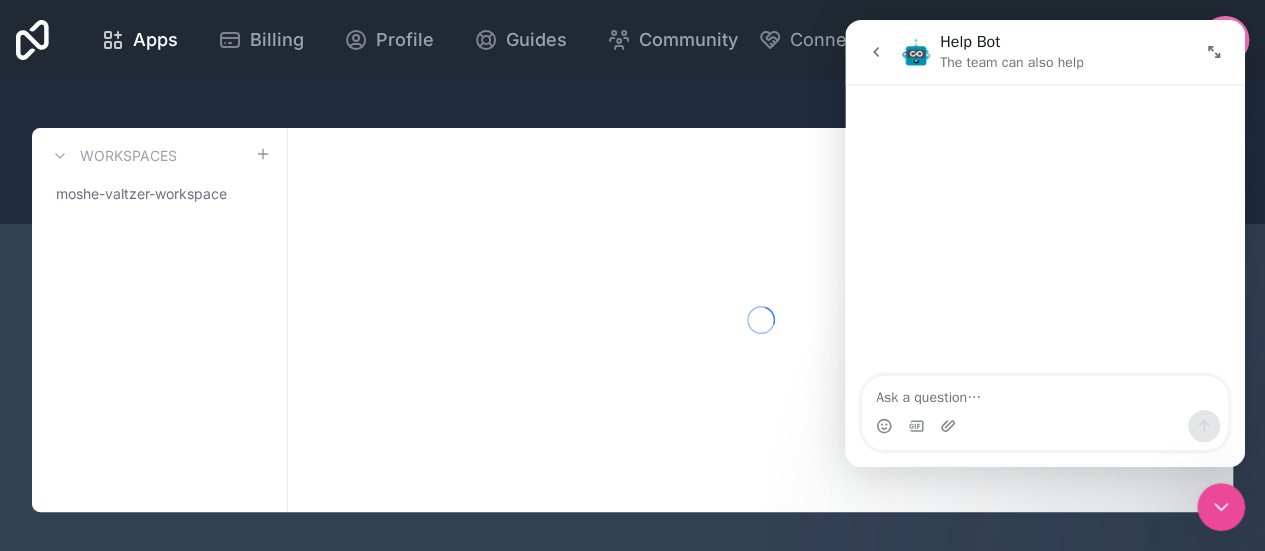 click 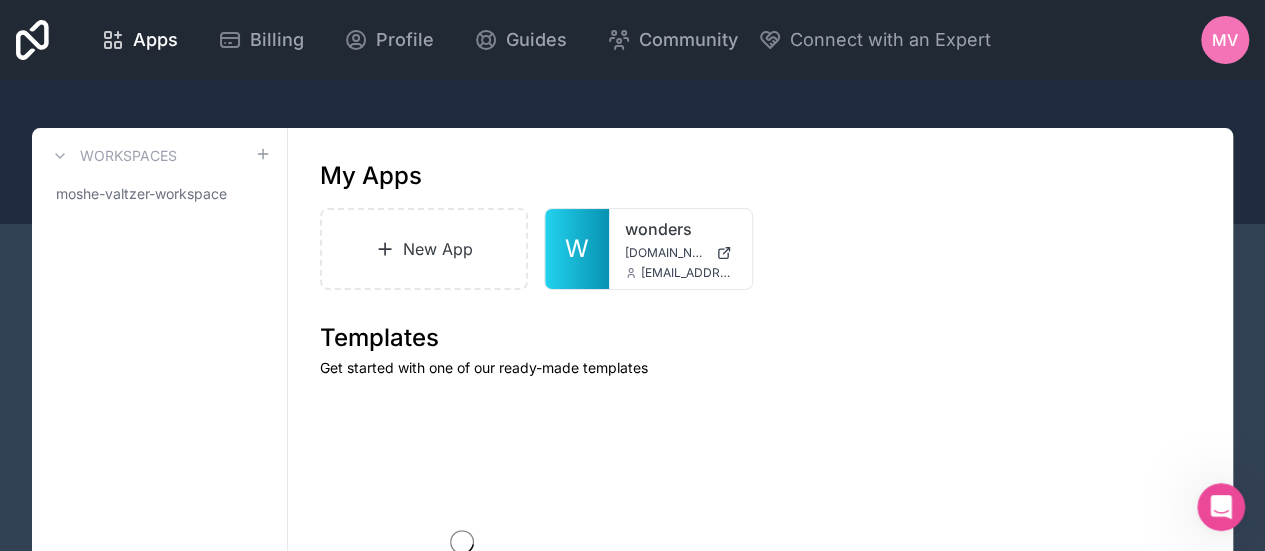 scroll, scrollTop: 0, scrollLeft: 0, axis: both 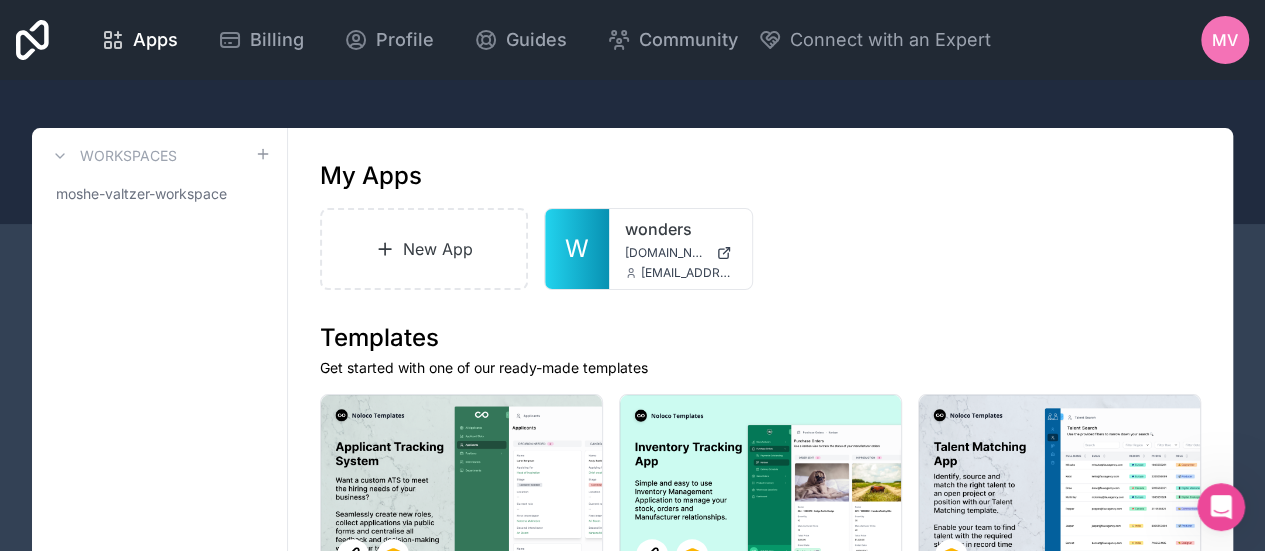 click on "mv" at bounding box center (1225, 40) 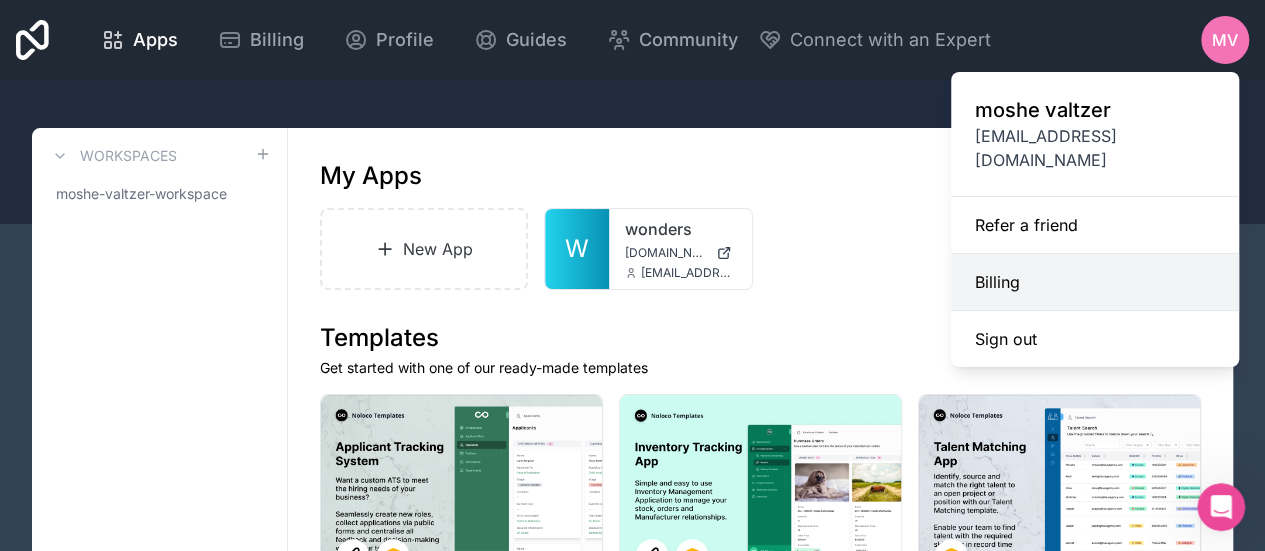 click on "Billing" at bounding box center [1095, 282] 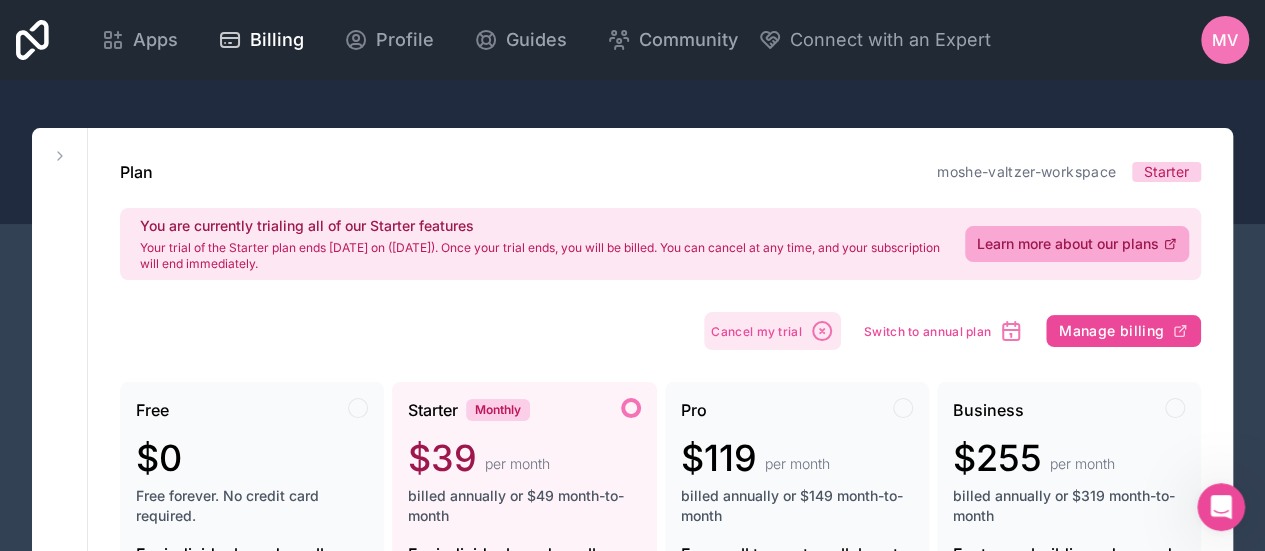 click on "Cancel my trial" at bounding box center [756, 331] 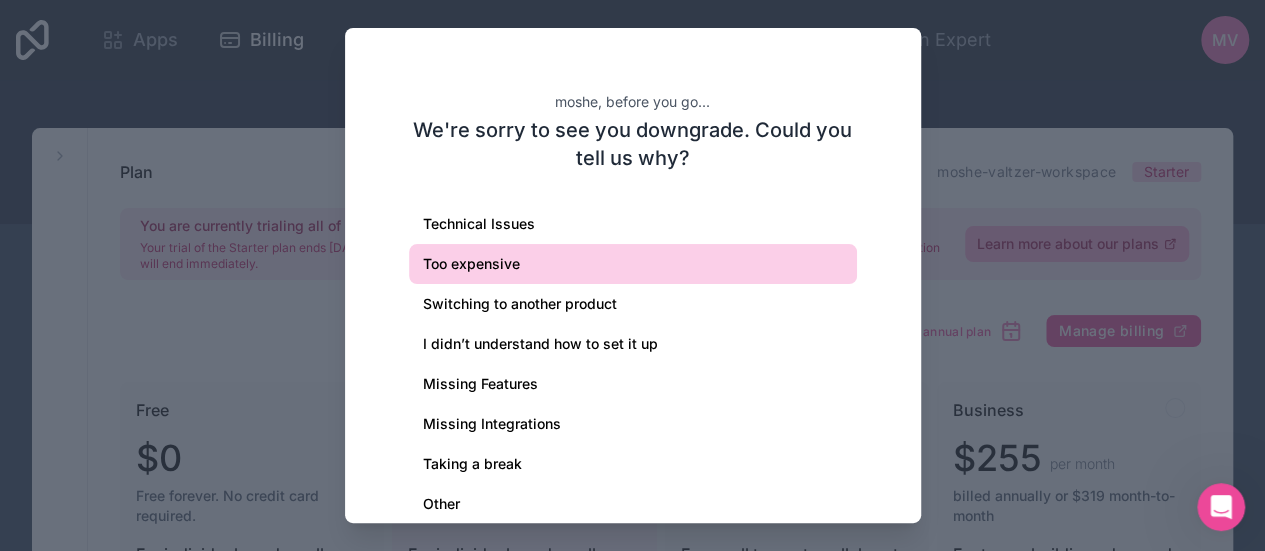 click on "Too expensive" at bounding box center (633, 264) 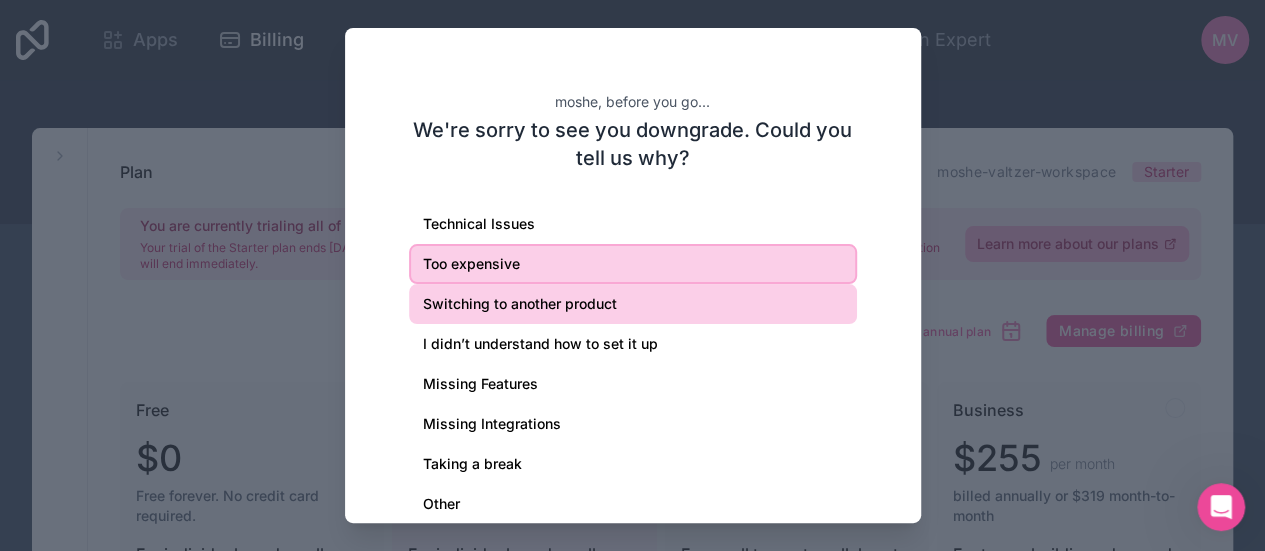 click on "Switching to another product" at bounding box center (633, 304) 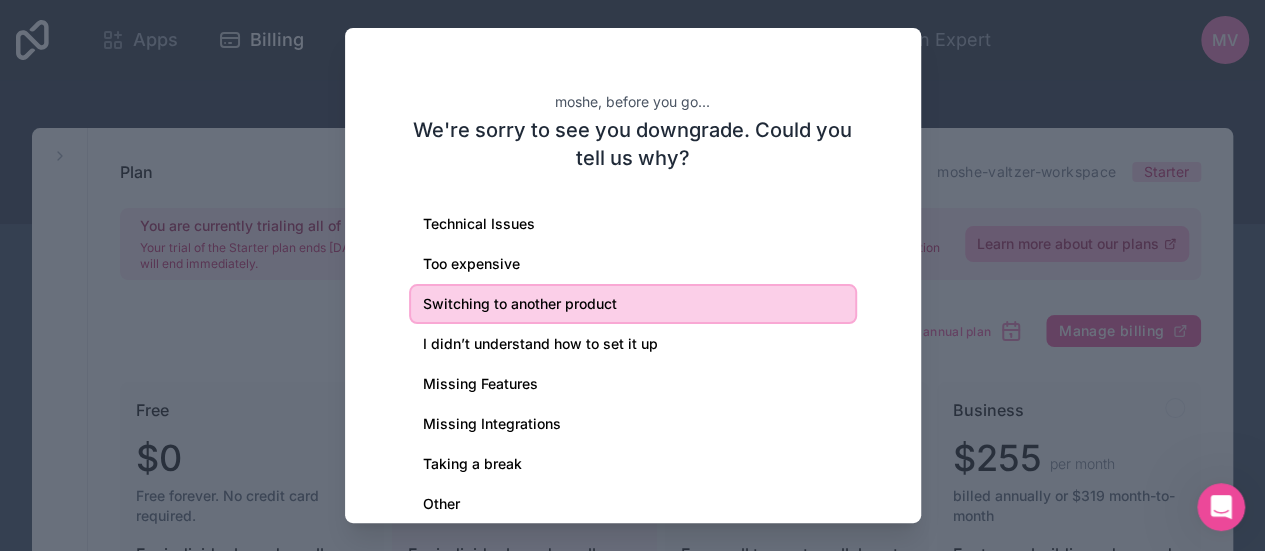 click on "Switching to another product" at bounding box center [633, 304] 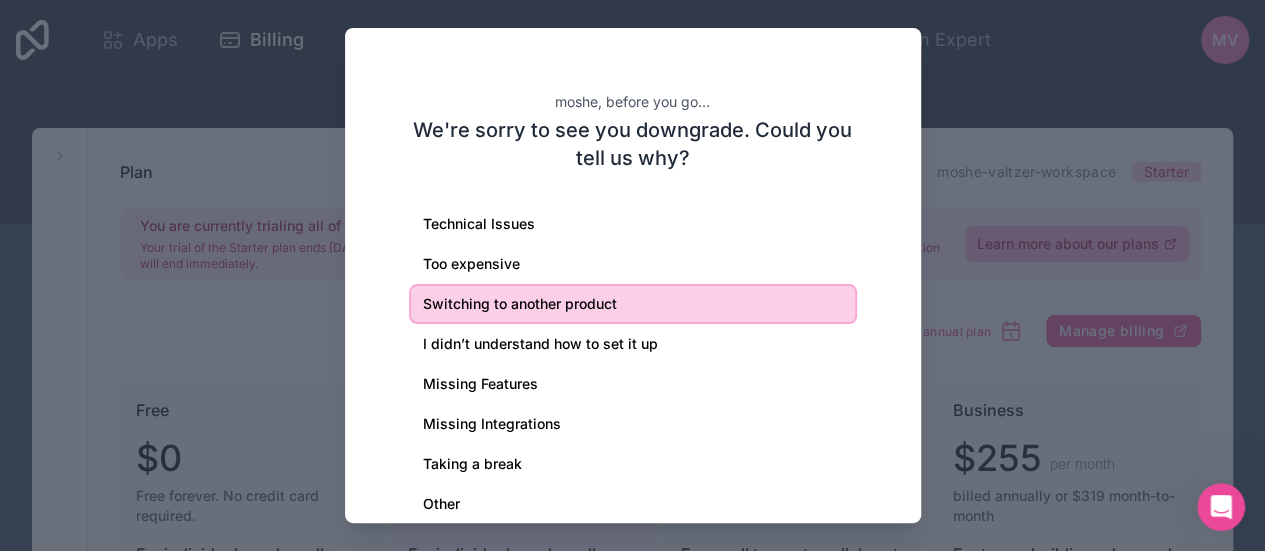 click at bounding box center (632, 275) 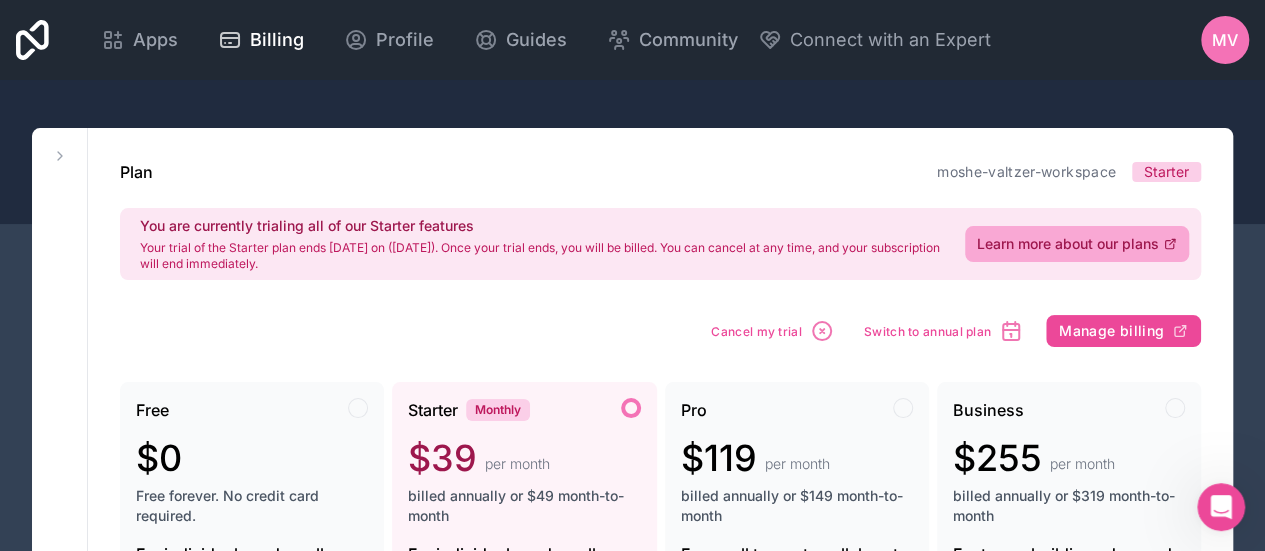 click 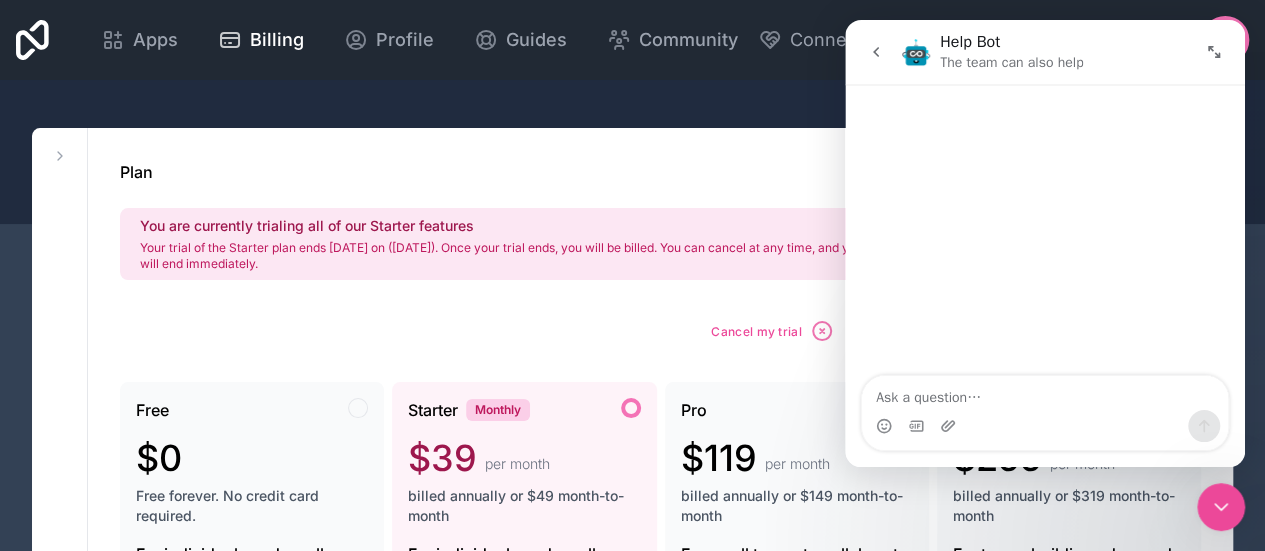 type on "Hello
For some reason I can't cancel my subscription. Send" 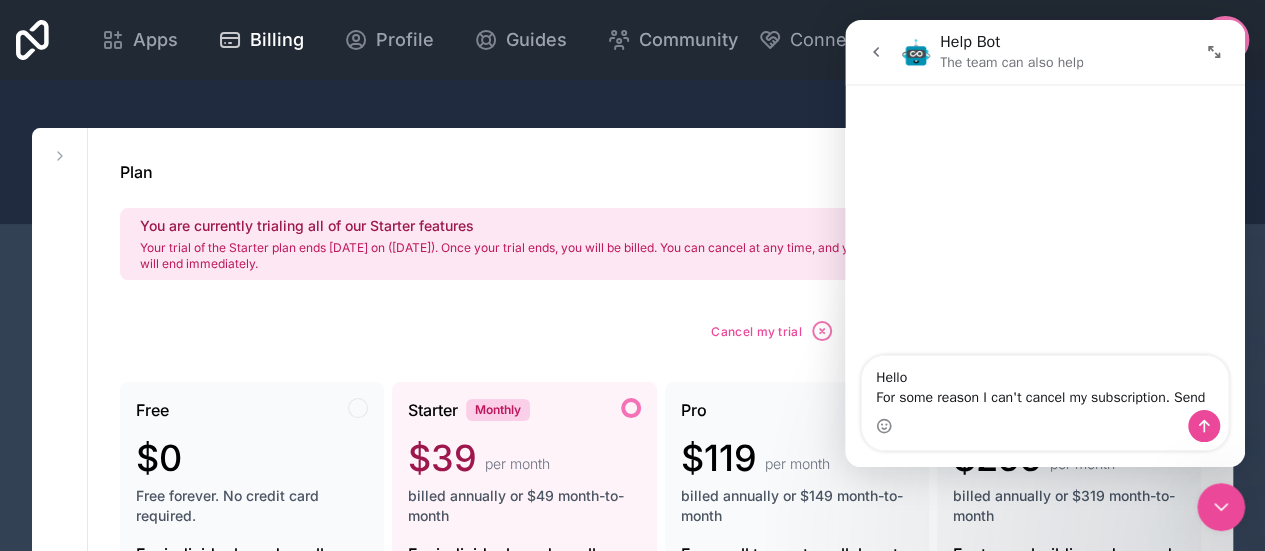 type 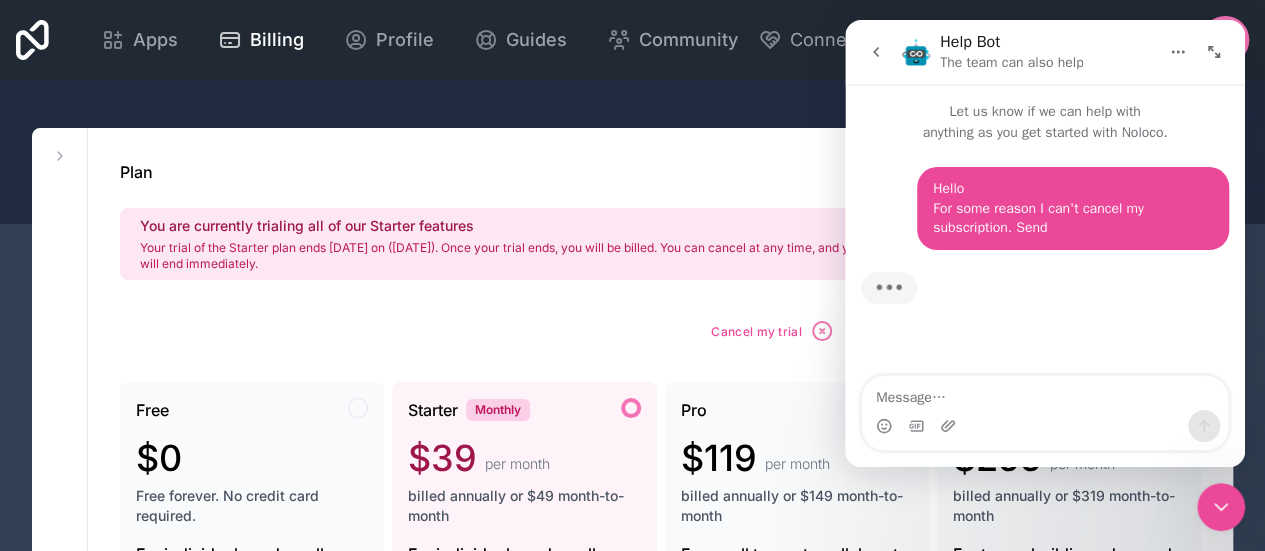 scroll, scrollTop: 3, scrollLeft: 0, axis: vertical 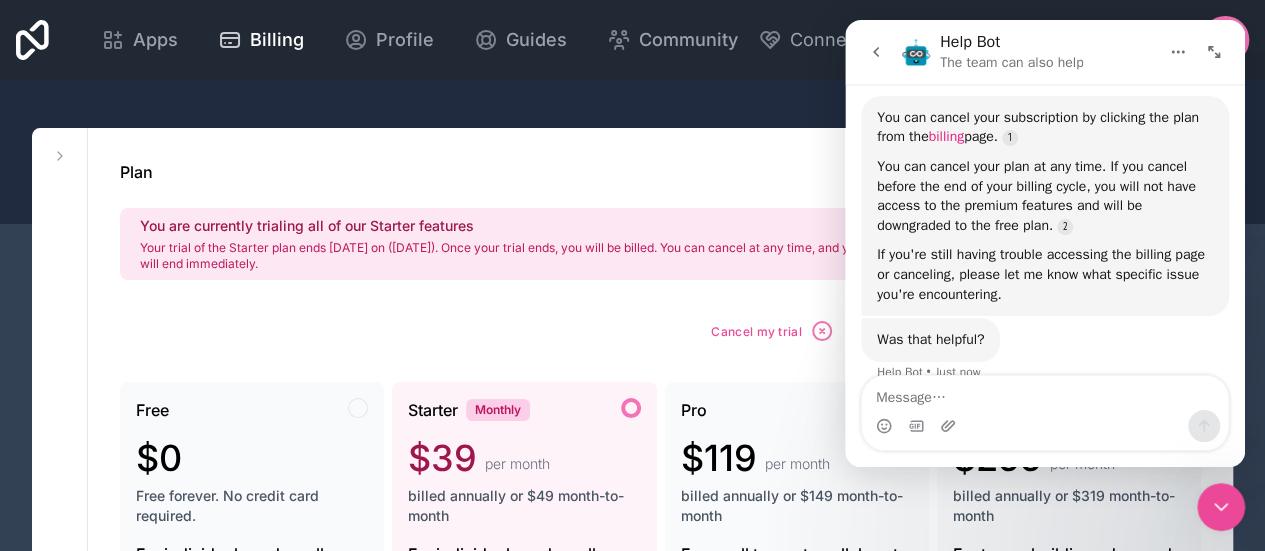 click on "billing" at bounding box center (946, 136) 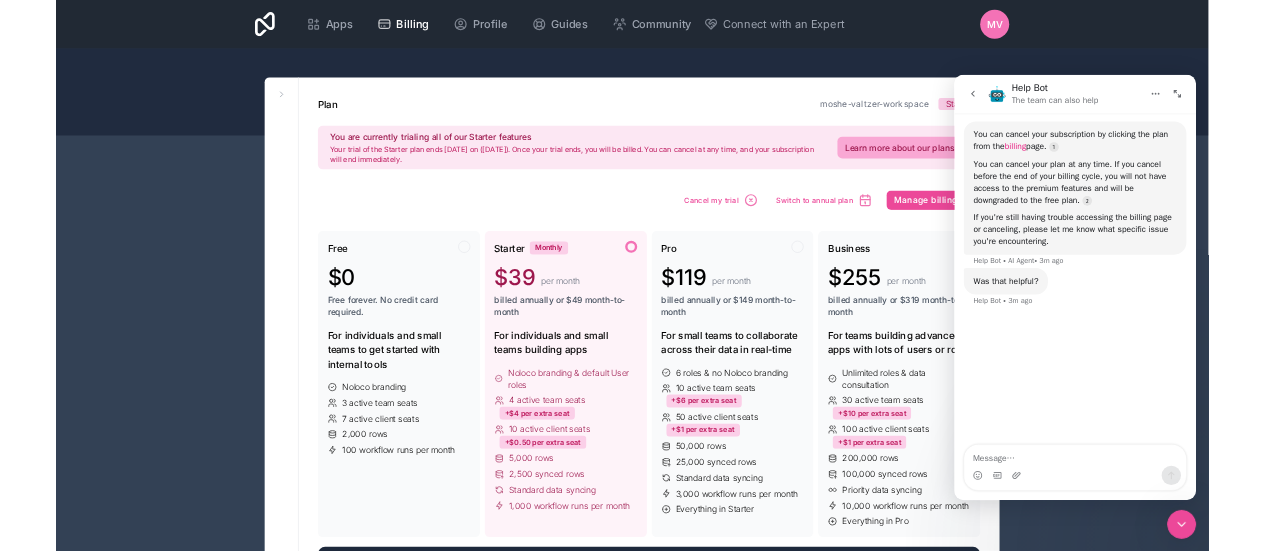 scroll, scrollTop: 0, scrollLeft: 0, axis: both 